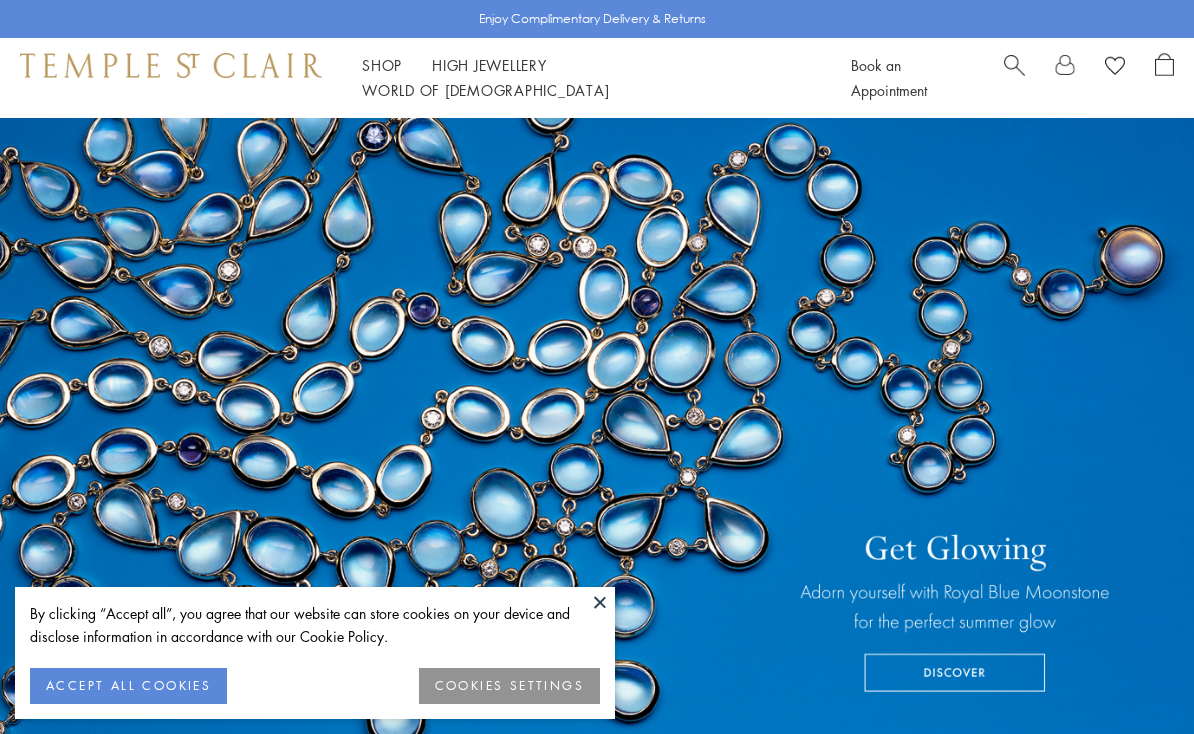 scroll, scrollTop: 0, scrollLeft: 0, axis: both 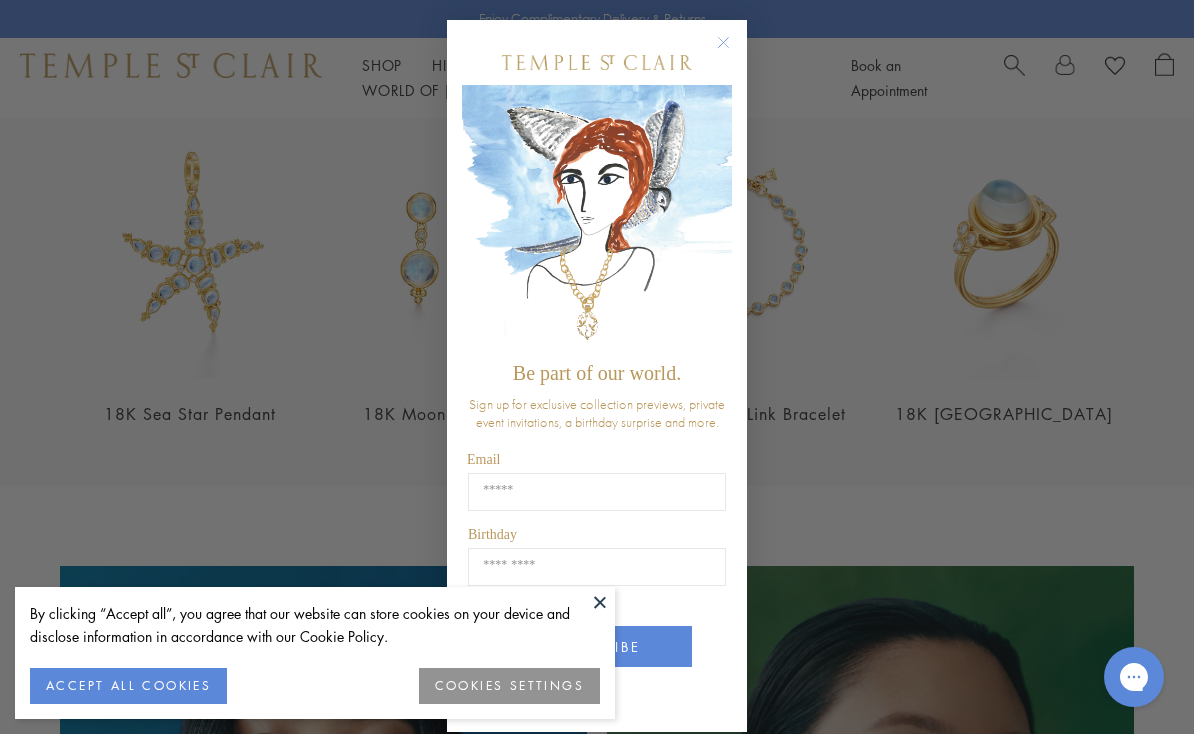 click on "Close dialog Be part of our world. Sign up for exclusive collection previews, private event invitations, a birthday surprise and more. Email Birthday Birthday SUBSCRIBE ******" at bounding box center (597, 367) 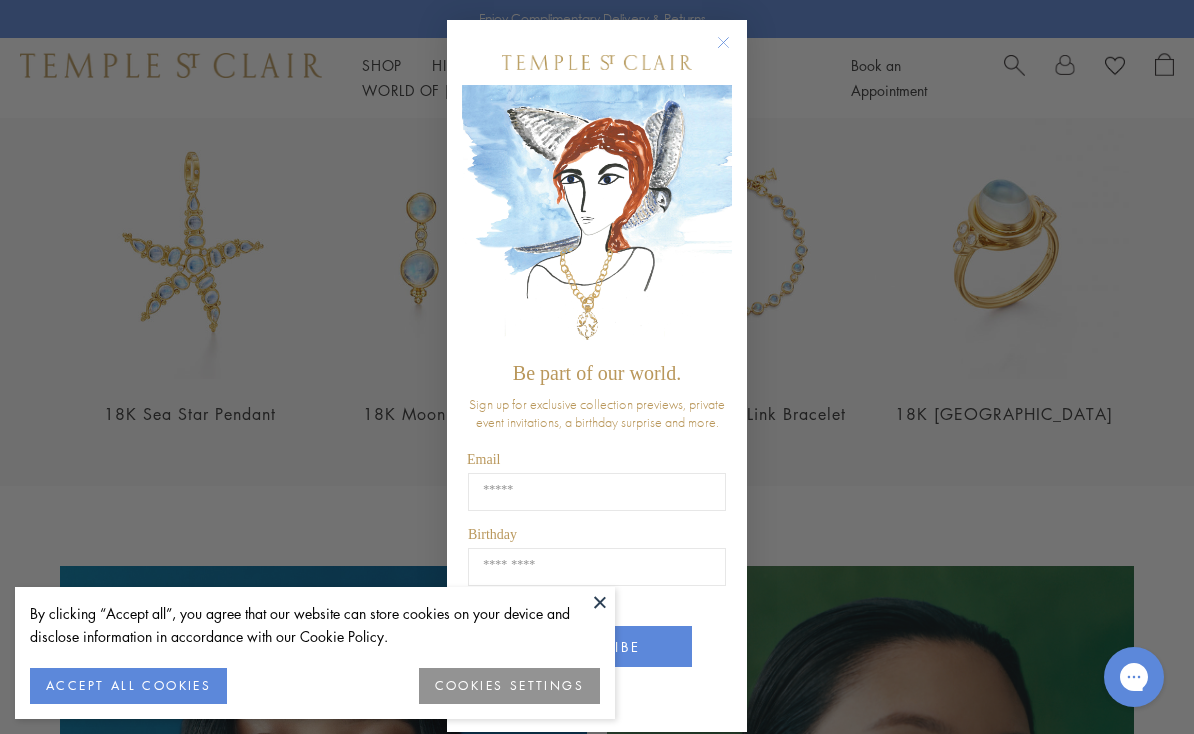 click 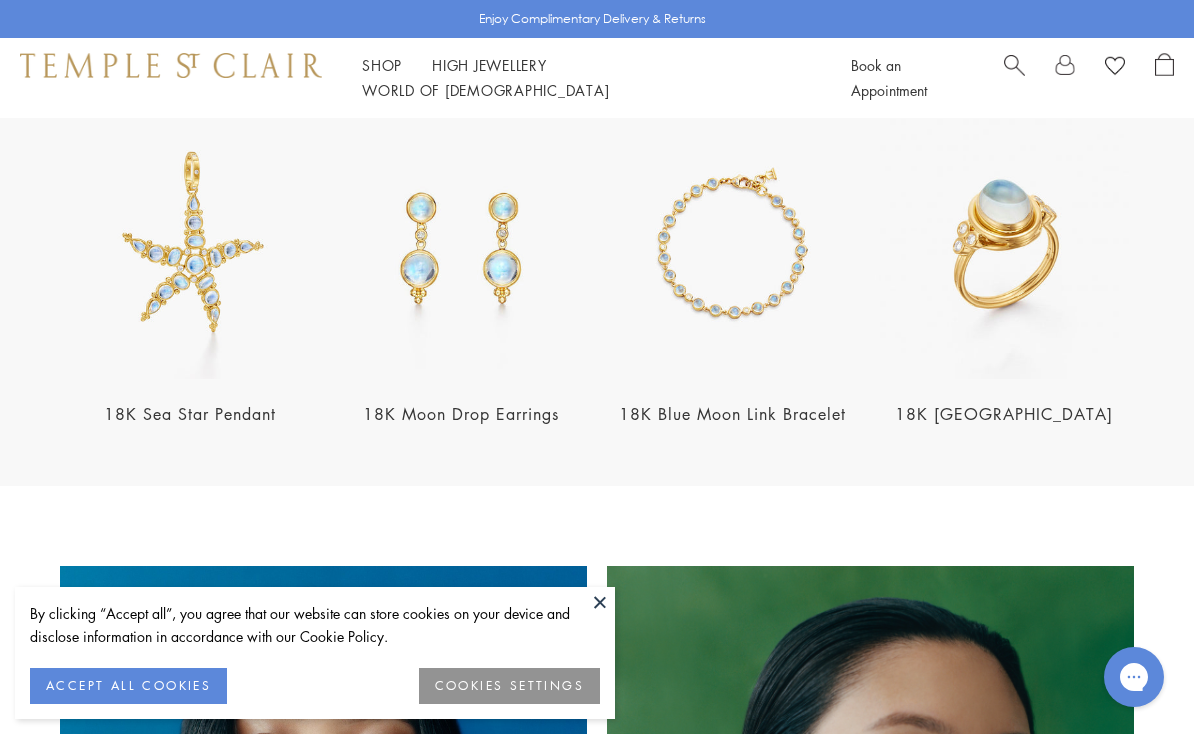 click on "Royal Blue Moonstone
18K Sea Star Pendant
18K Moon Drop Earrings
18K Blue Moon Link Bracelet
18K Blue Moonstone Temple Ring" at bounding box center [597, 247] 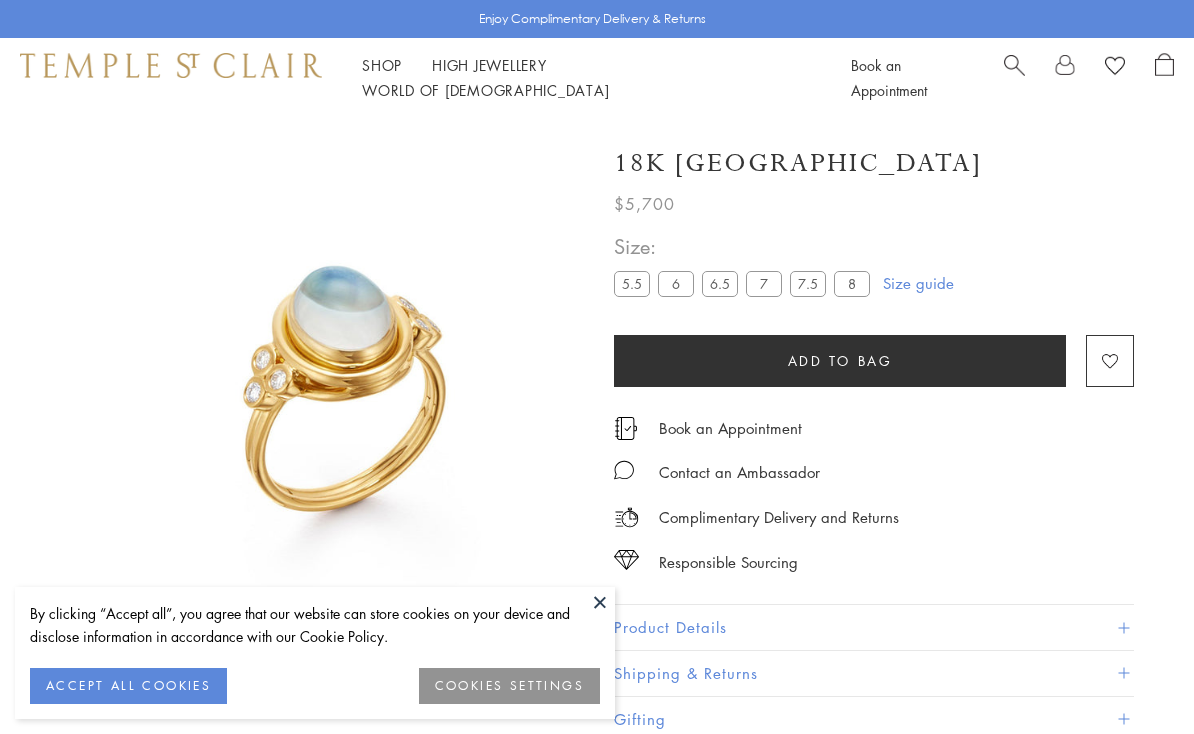 scroll, scrollTop: 0, scrollLeft: 0, axis: both 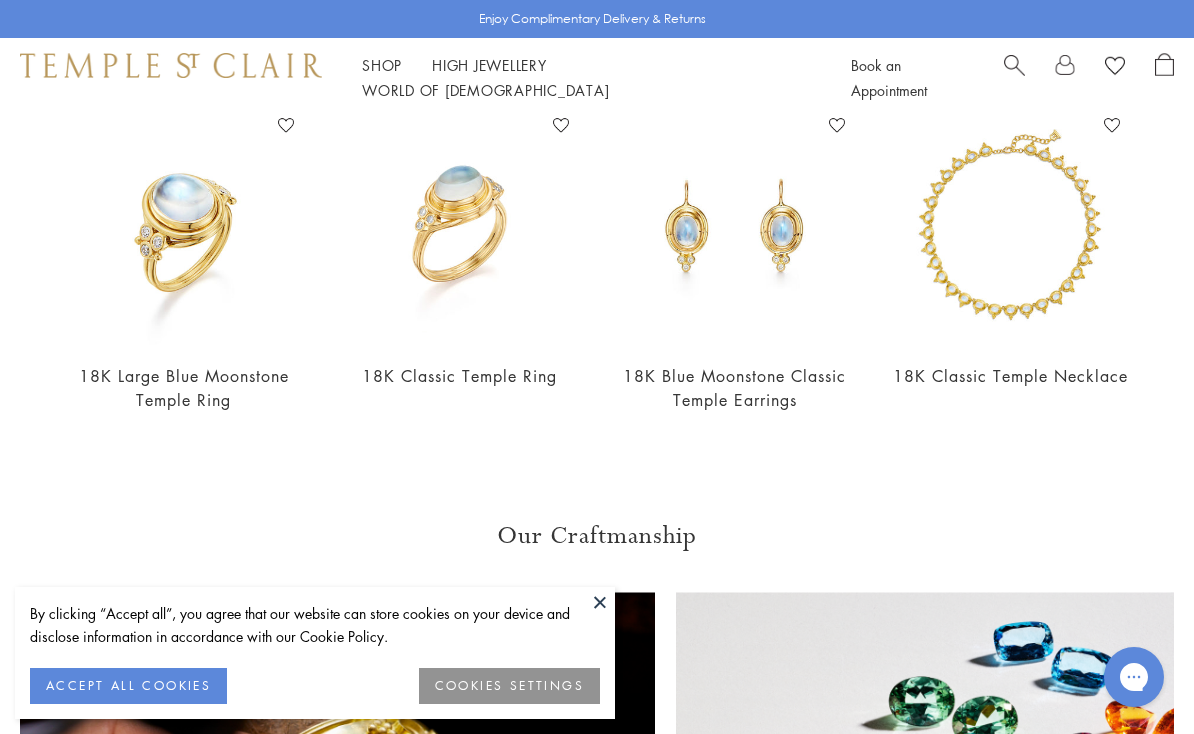 click on "18K Large Blue Moonstone Temple Ring
Add to Wishlist
$10,500
[GEOGRAPHIC_DATA]
Add to Wishlist
$4,950
18K Blue Moonstone Classic Temple Earrings
Add to Wishlist
From  $3,500" at bounding box center (597, 275) 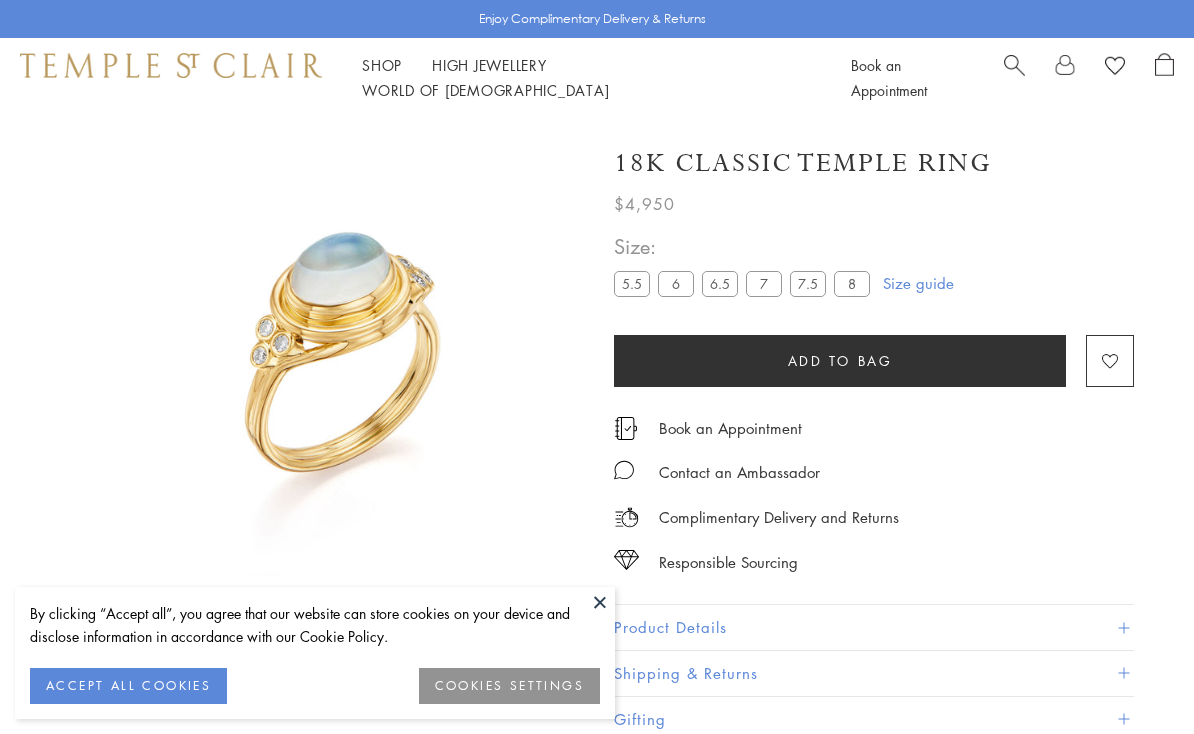 scroll, scrollTop: 0, scrollLeft: 0, axis: both 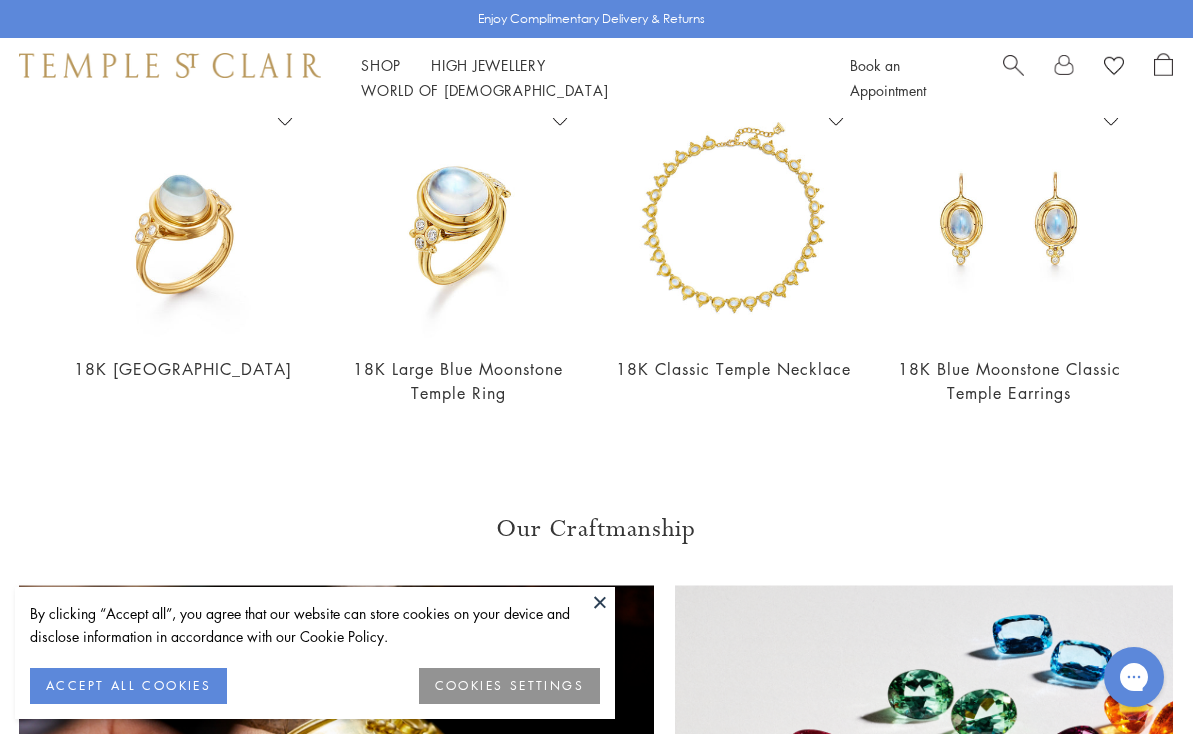 click on "18K Blue Moonstone Classic Temple Earrings" at bounding box center (1009, 380) 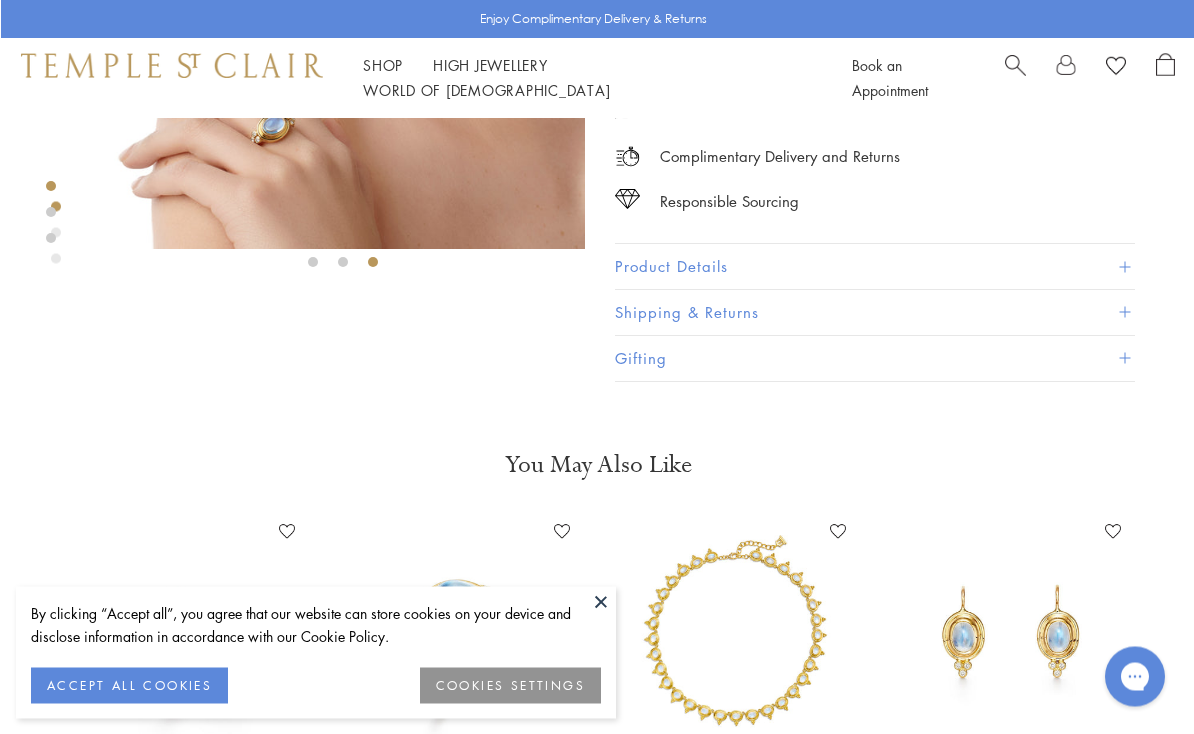 scroll, scrollTop: 0, scrollLeft: 0, axis: both 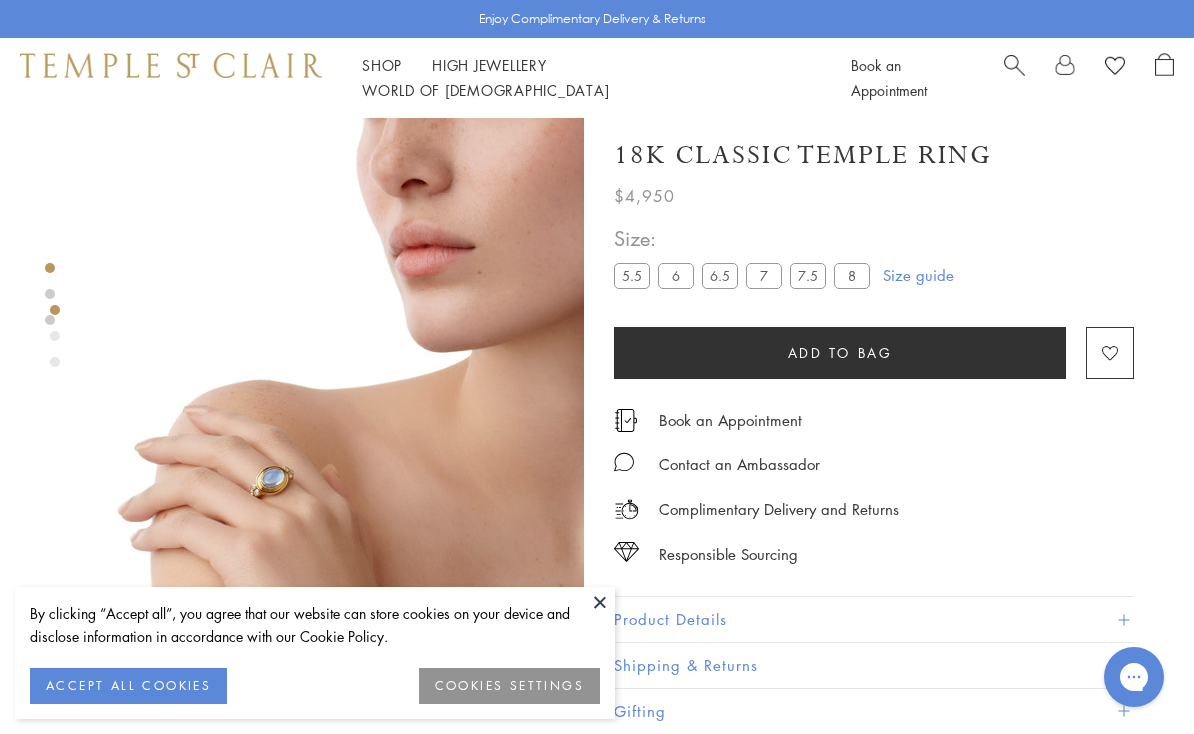 click on "Shop Shop" at bounding box center (382, 65) 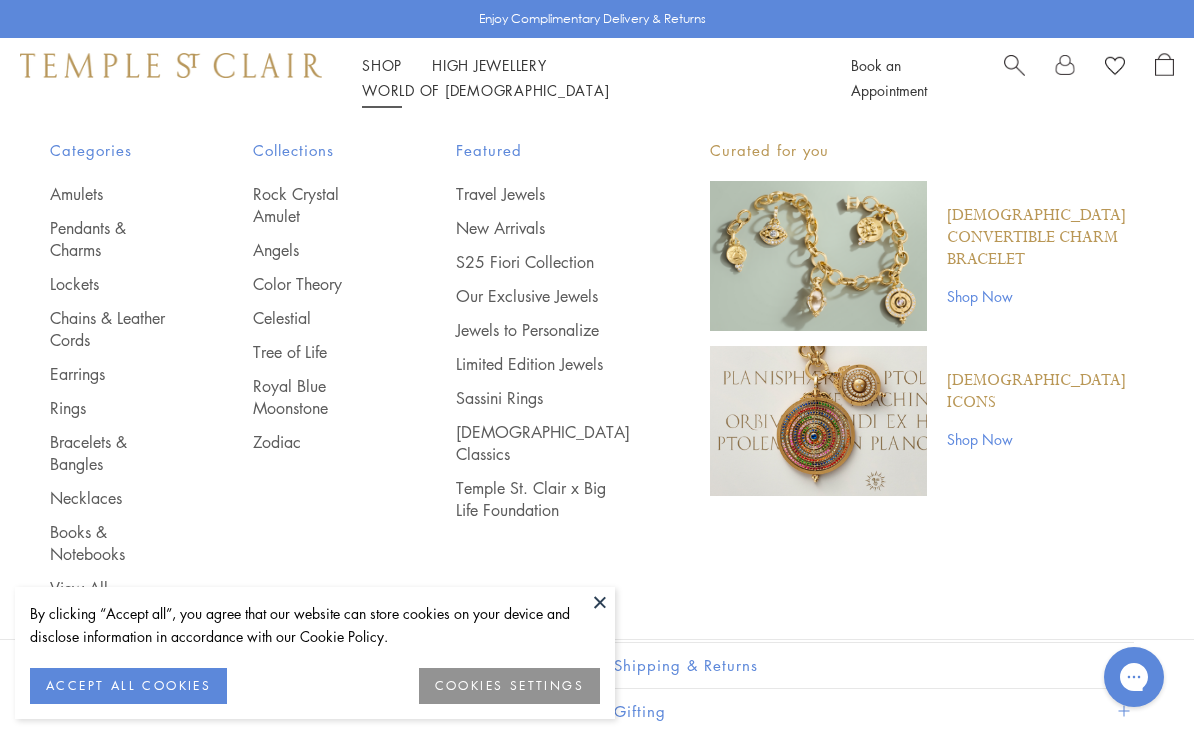 click on "Royal Blue Moonstone" at bounding box center [314, 397] 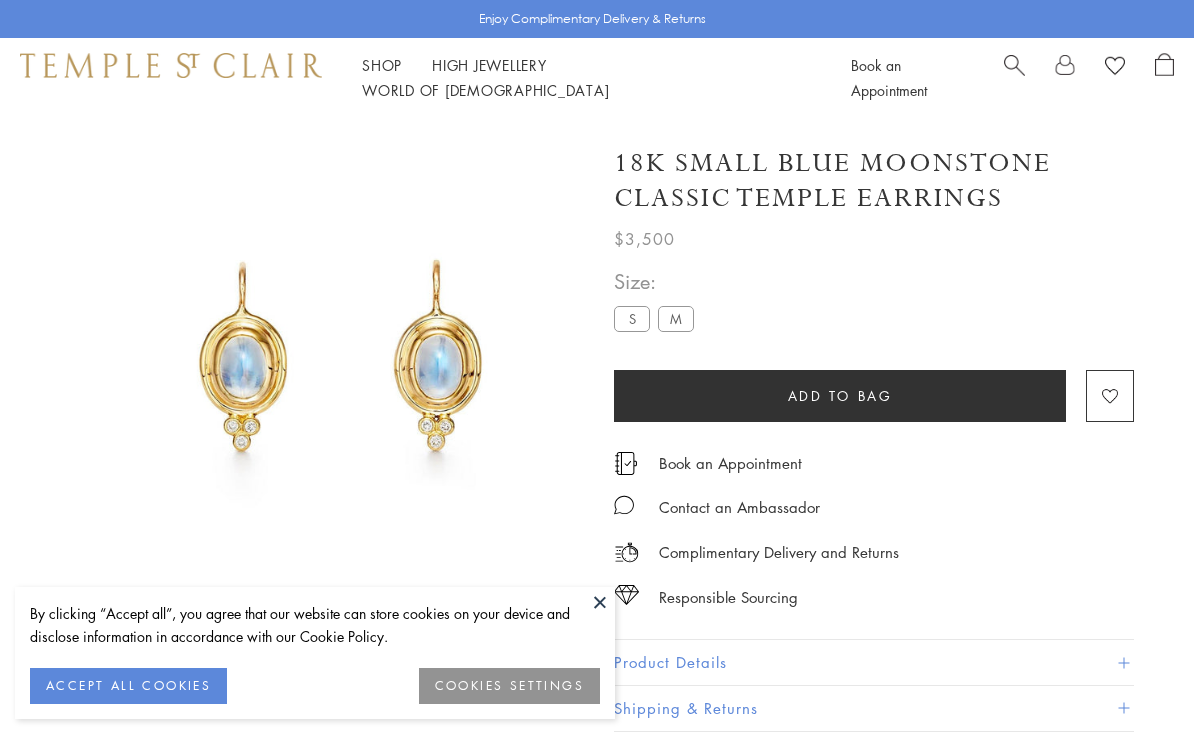 scroll, scrollTop: 13, scrollLeft: 0, axis: vertical 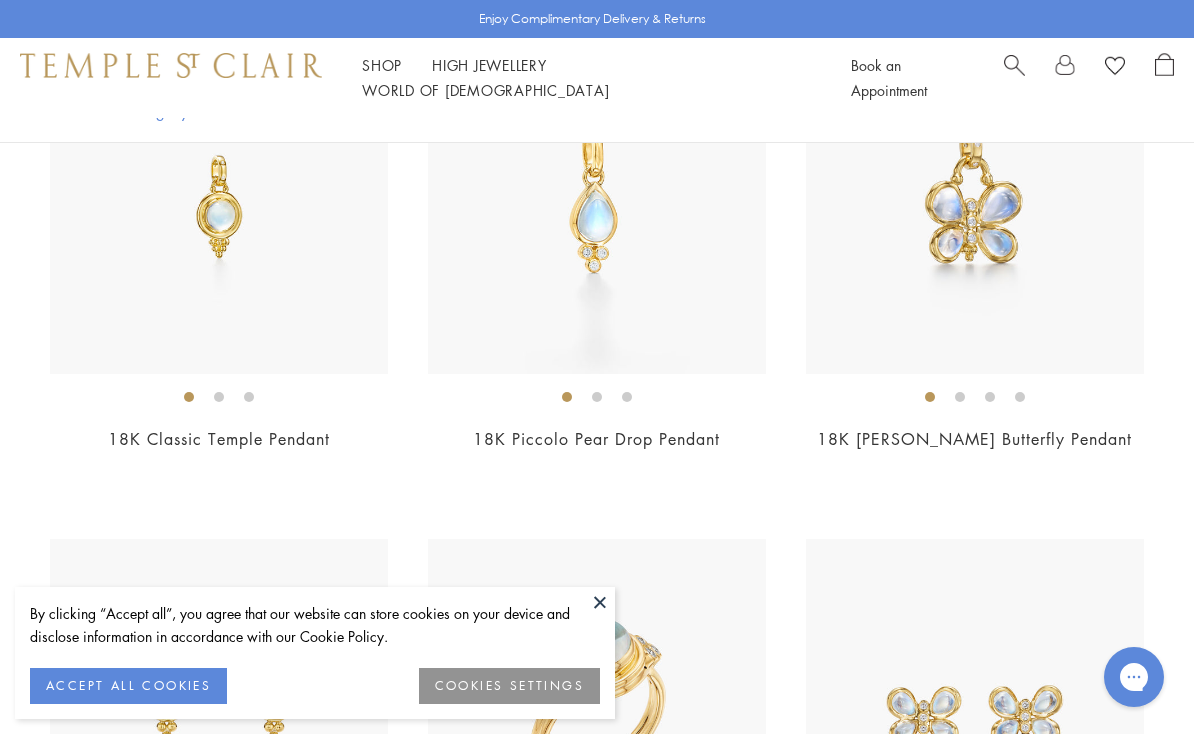 click at bounding box center (597, 4620) 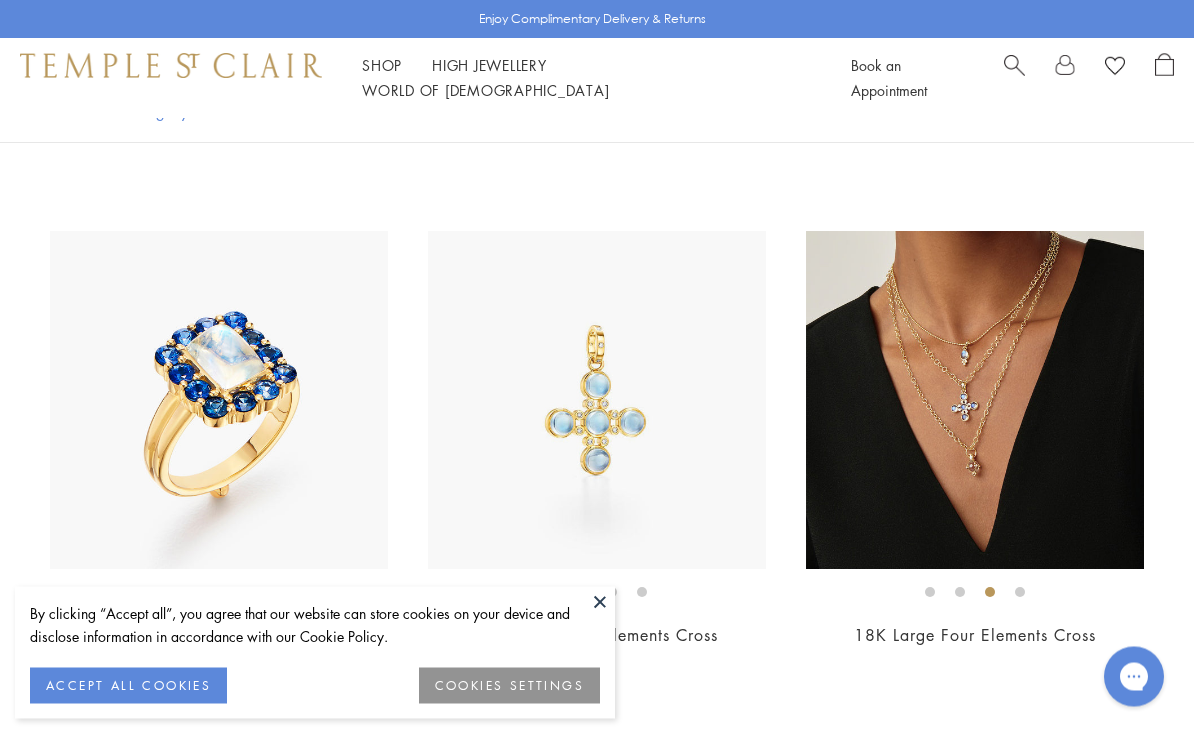 scroll, scrollTop: 7556, scrollLeft: 0, axis: vertical 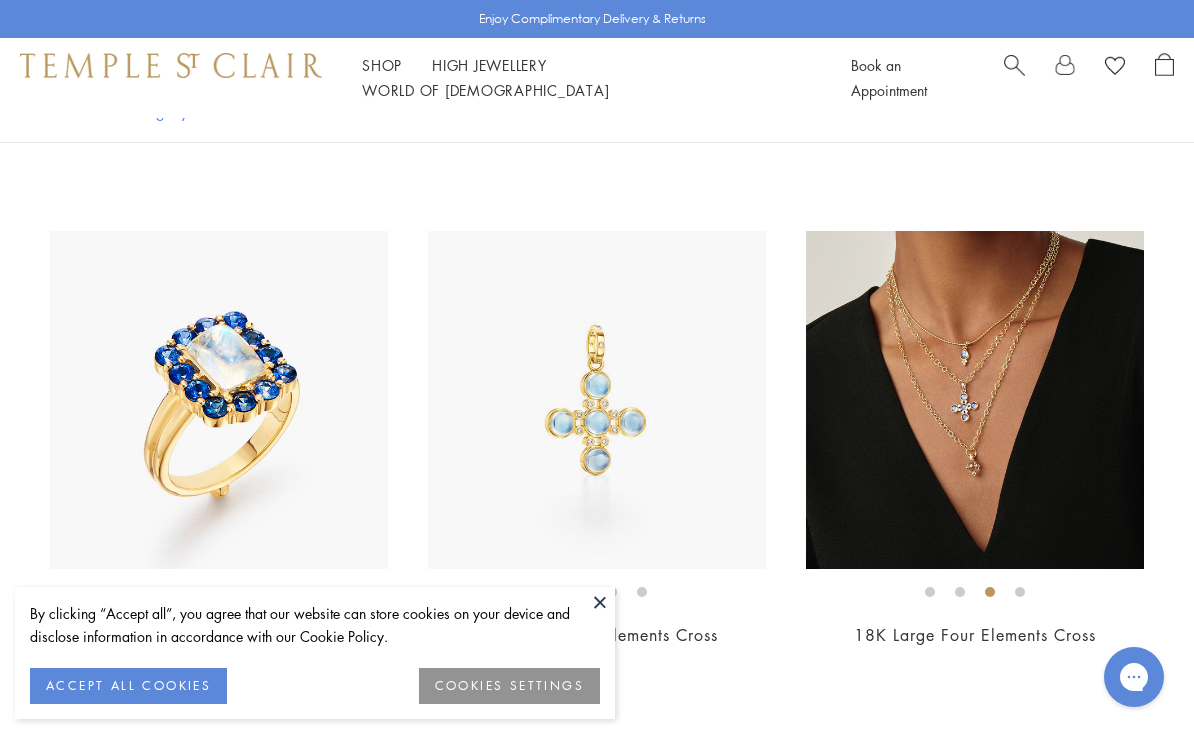 click at bounding box center [597, 400] 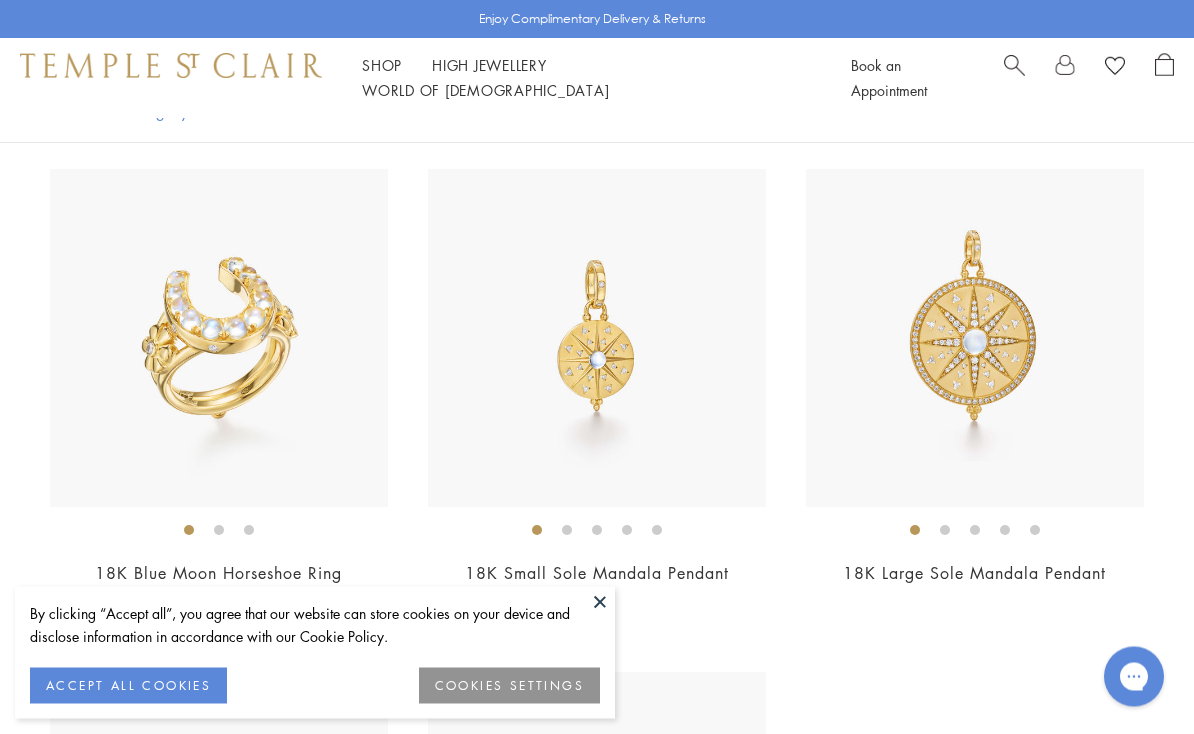 scroll, scrollTop: 8654, scrollLeft: 0, axis: vertical 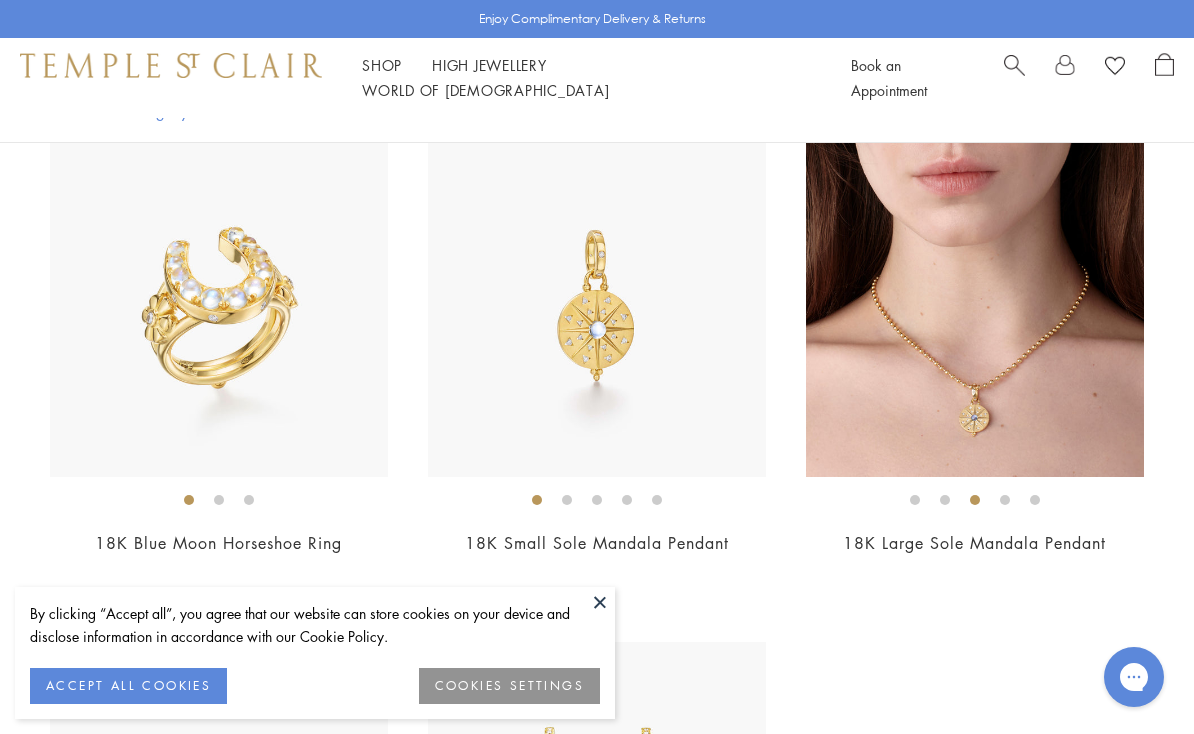 click on "18K Large Sole Mandala Pendant" at bounding box center [974, 543] 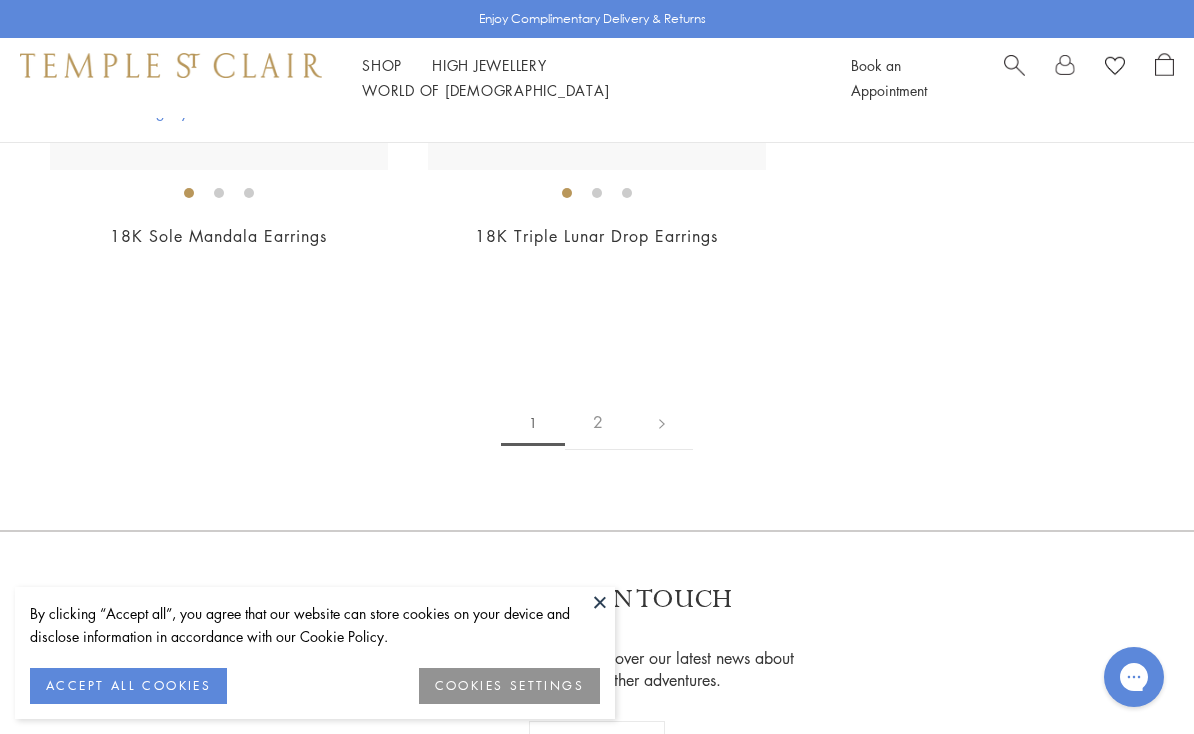 scroll, scrollTop: 9463, scrollLeft: 0, axis: vertical 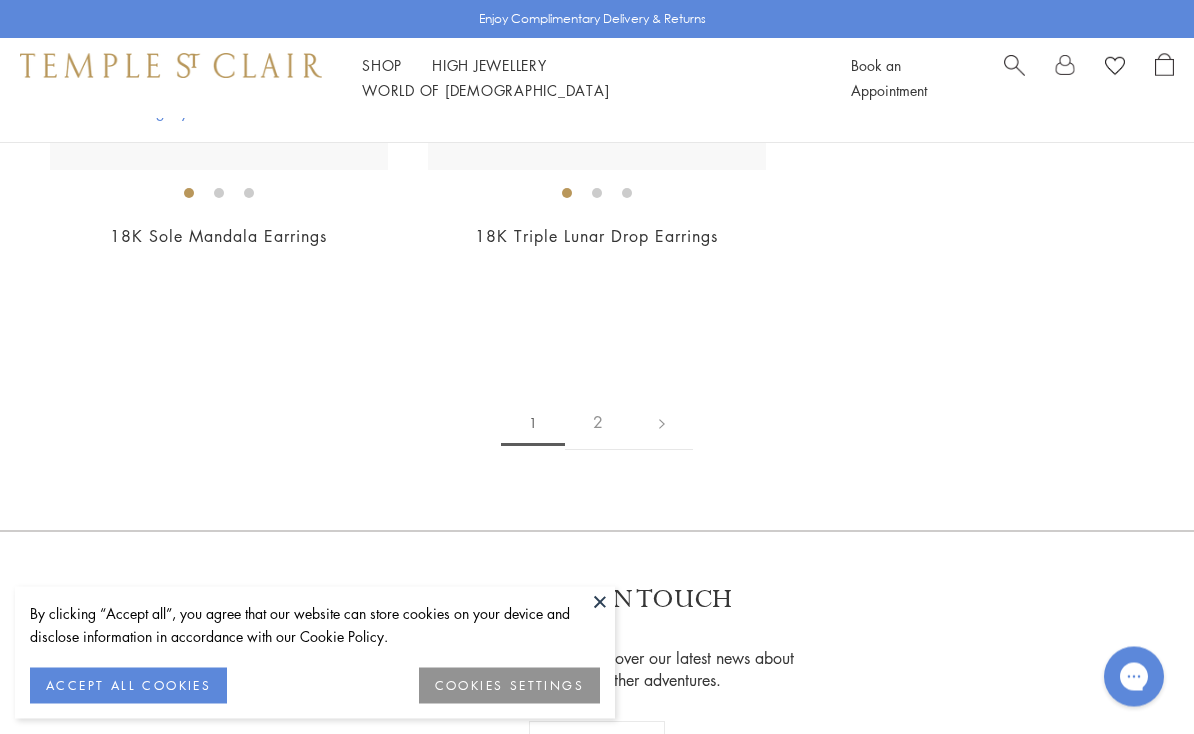 click on "2" at bounding box center (598, 423) 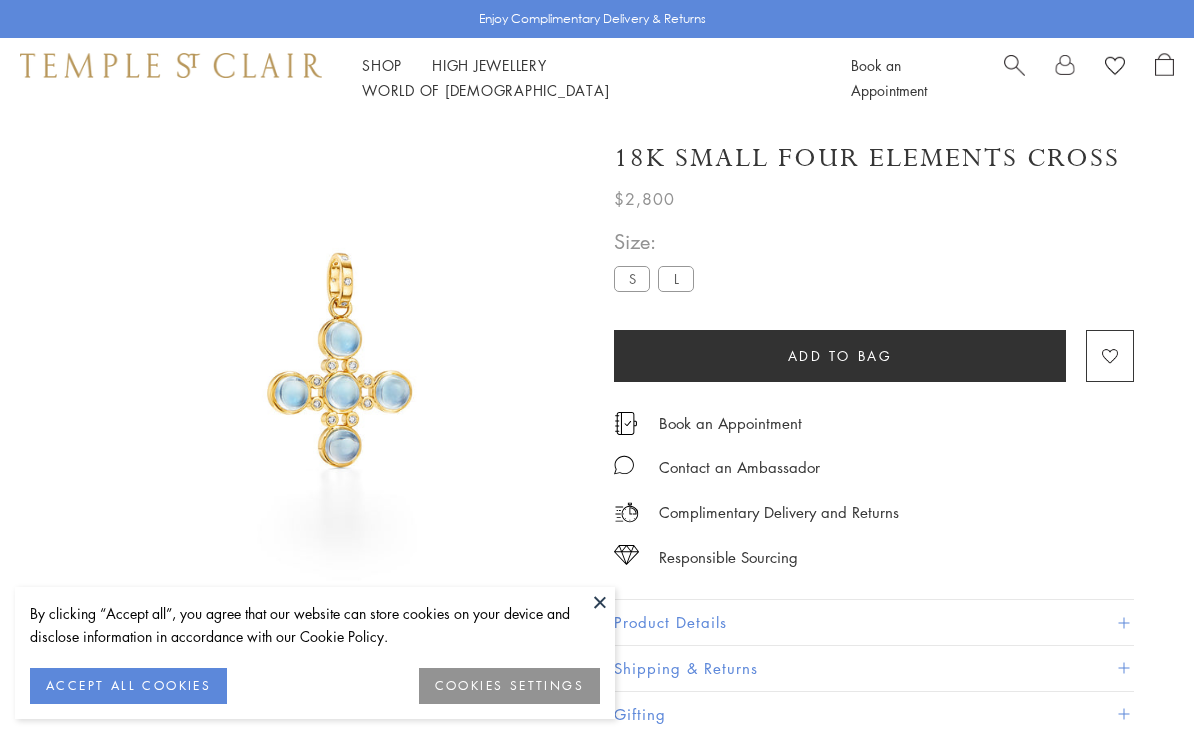 scroll, scrollTop: 14, scrollLeft: 0, axis: vertical 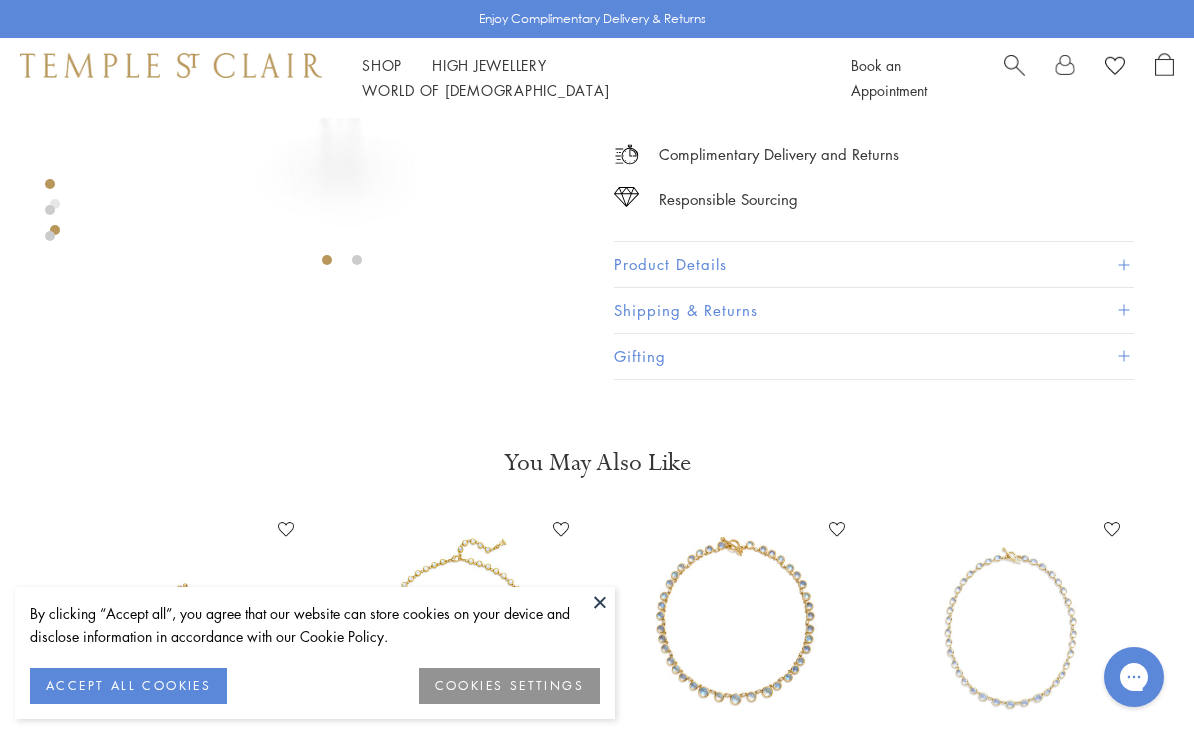 click on "Product Details" at bounding box center [874, 264] 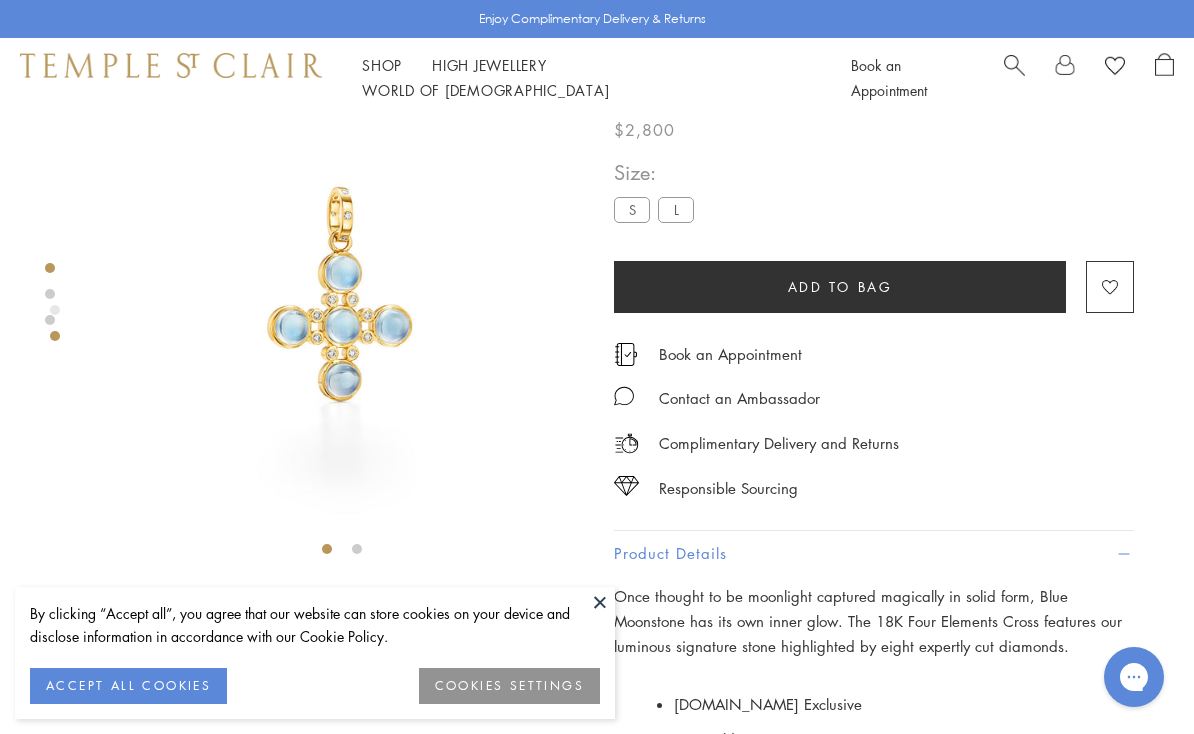 scroll, scrollTop: 60, scrollLeft: 0, axis: vertical 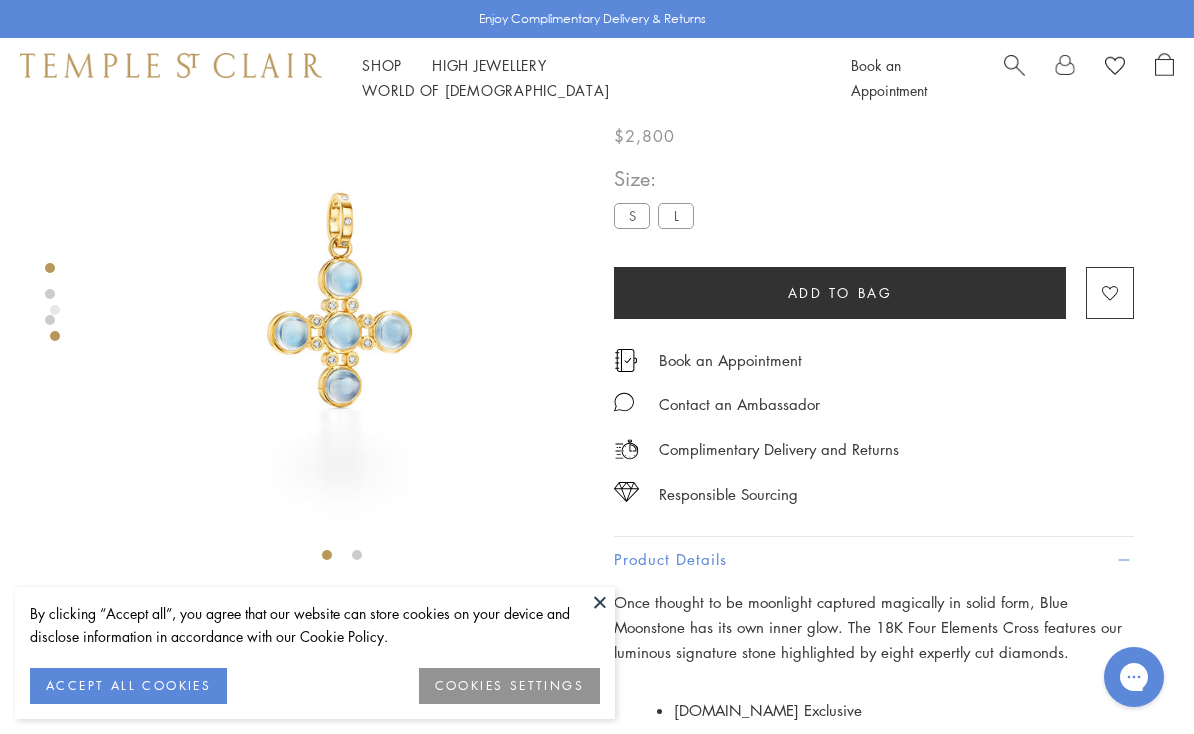 click on "L" at bounding box center (676, 215) 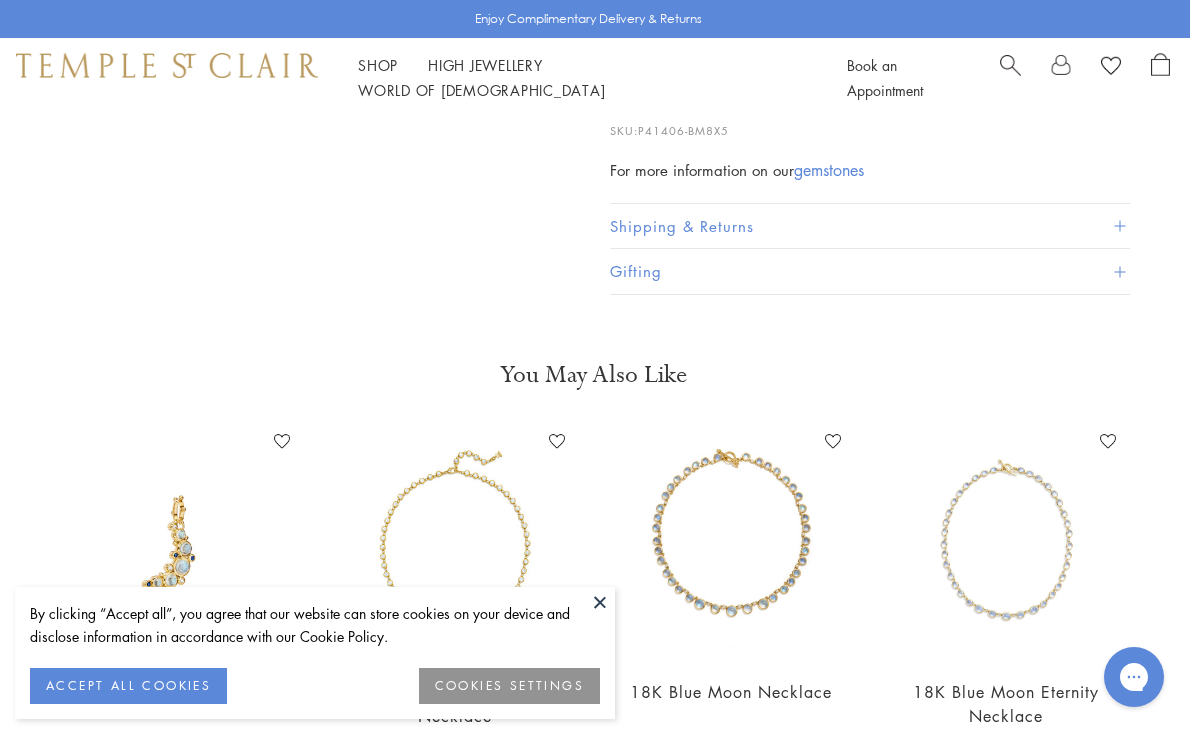 scroll, scrollTop: 805, scrollLeft: 4, axis: both 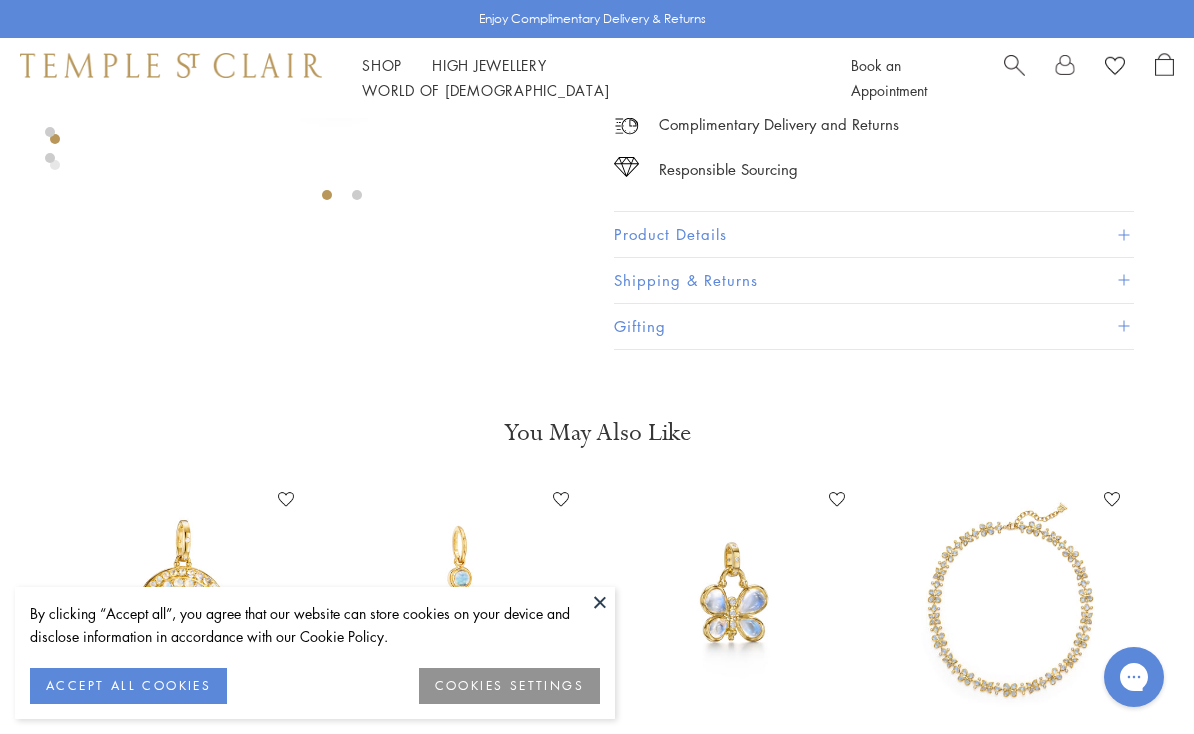 click at bounding box center [1123, 234] 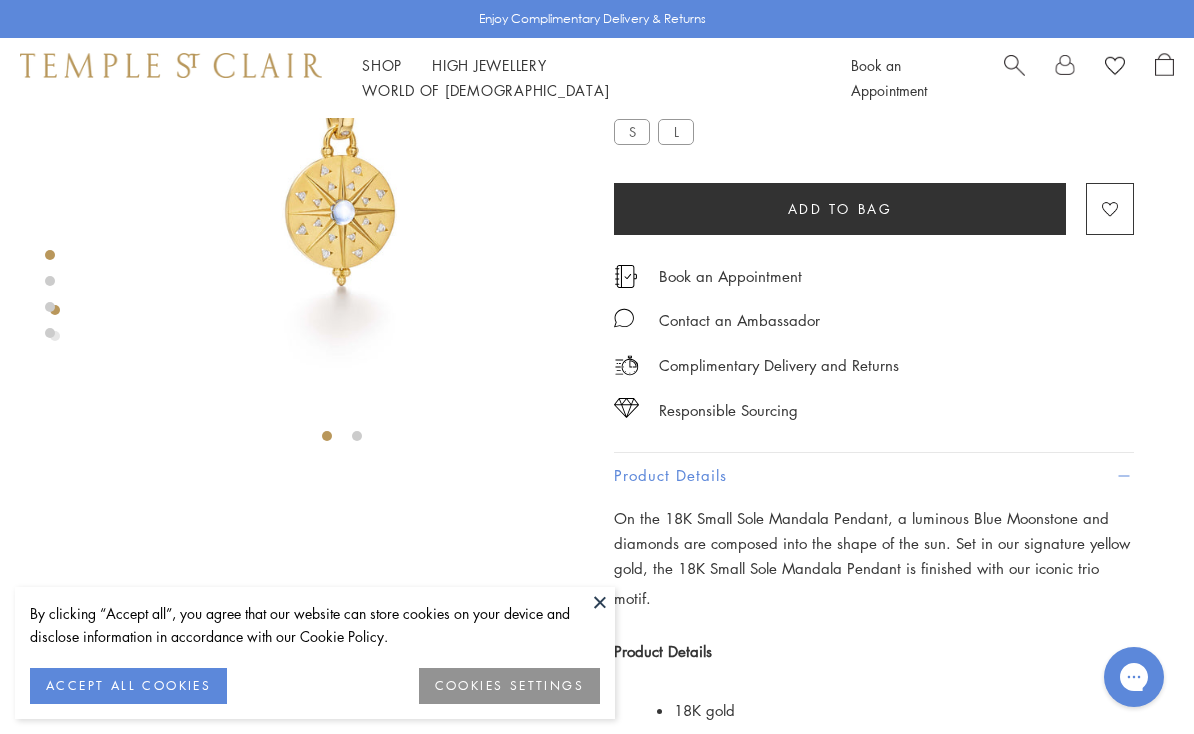 scroll, scrollTop: 178, scrollLeft: 0, axis: vertical 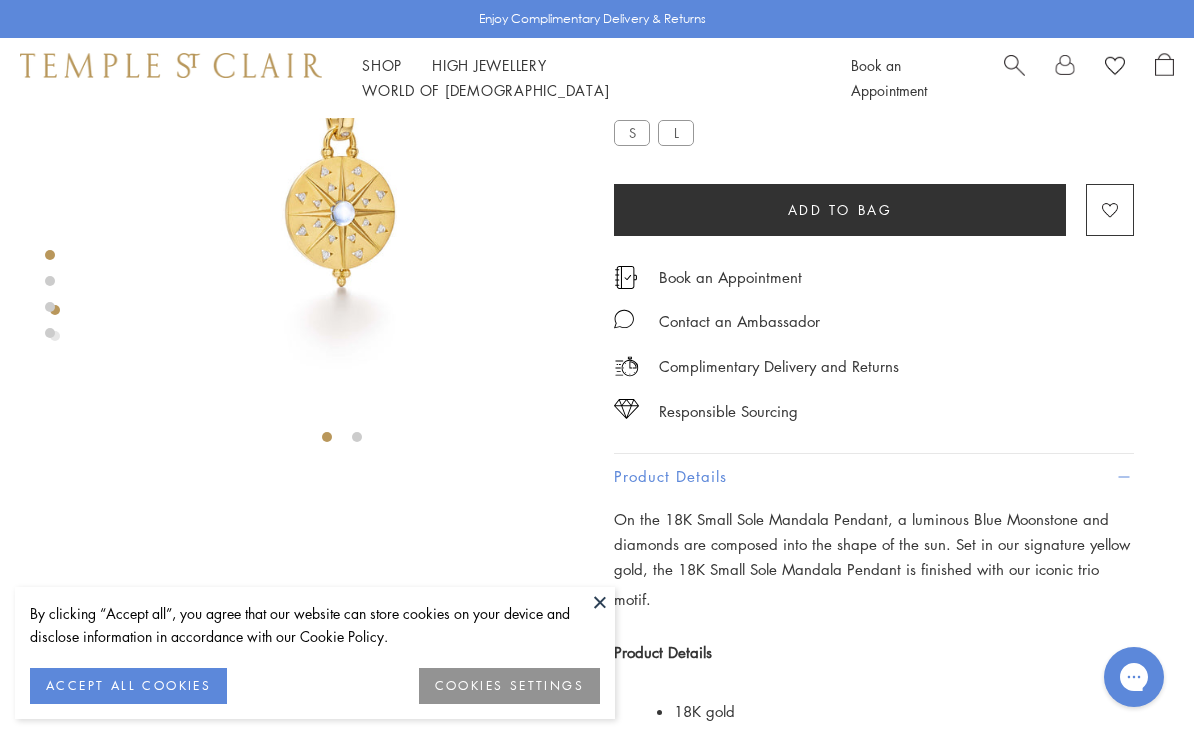 click on "L" at bounding box center (676, 132) 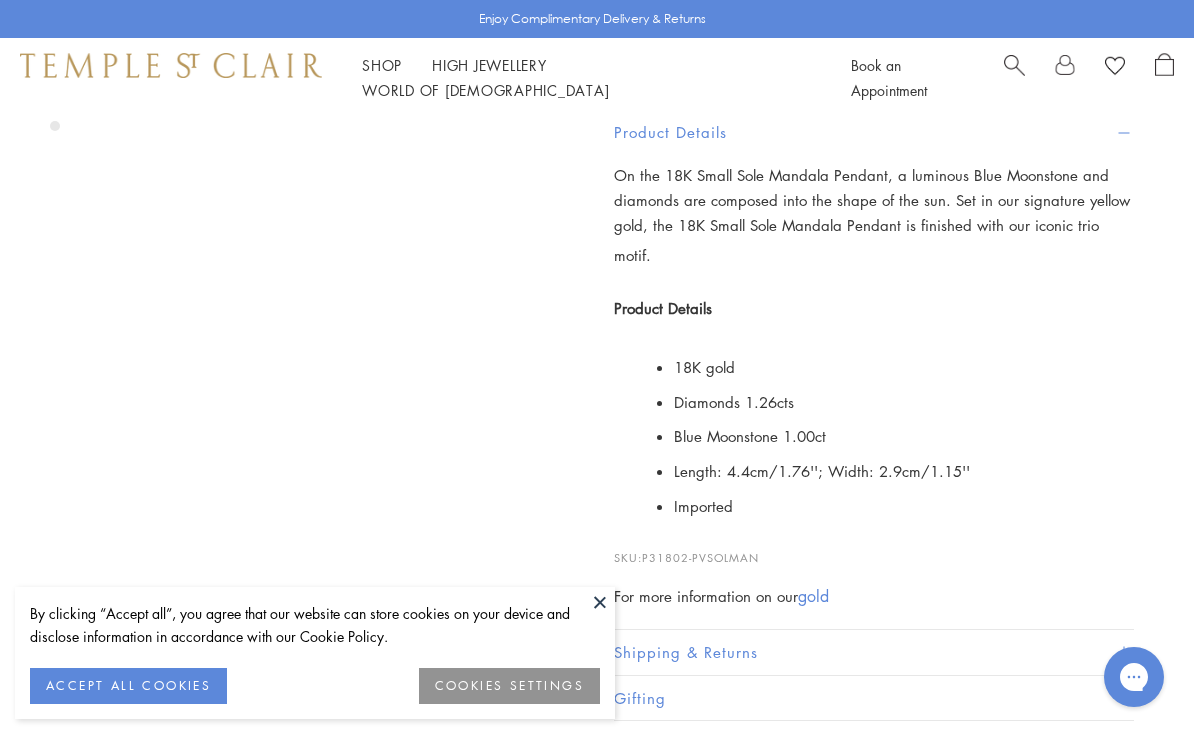 scroll, scrollTop: 525, scrollLeft: 0, axis: vertical 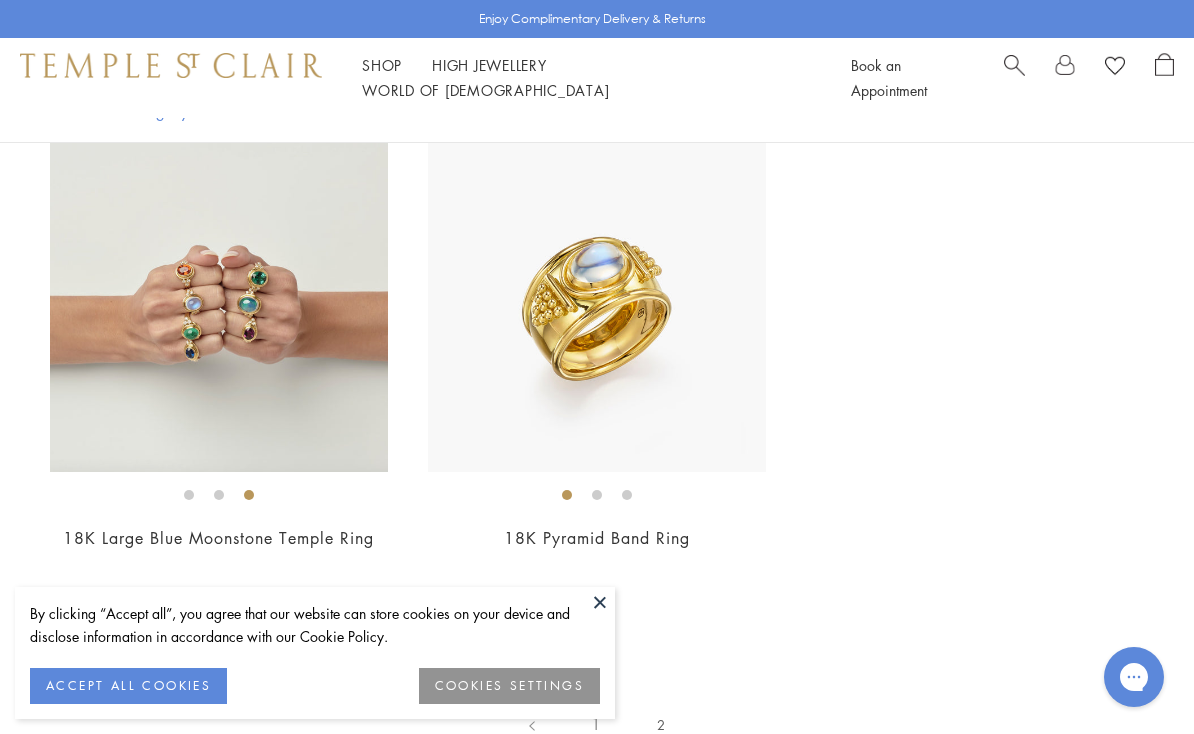 click at bounding box center (219, 303) 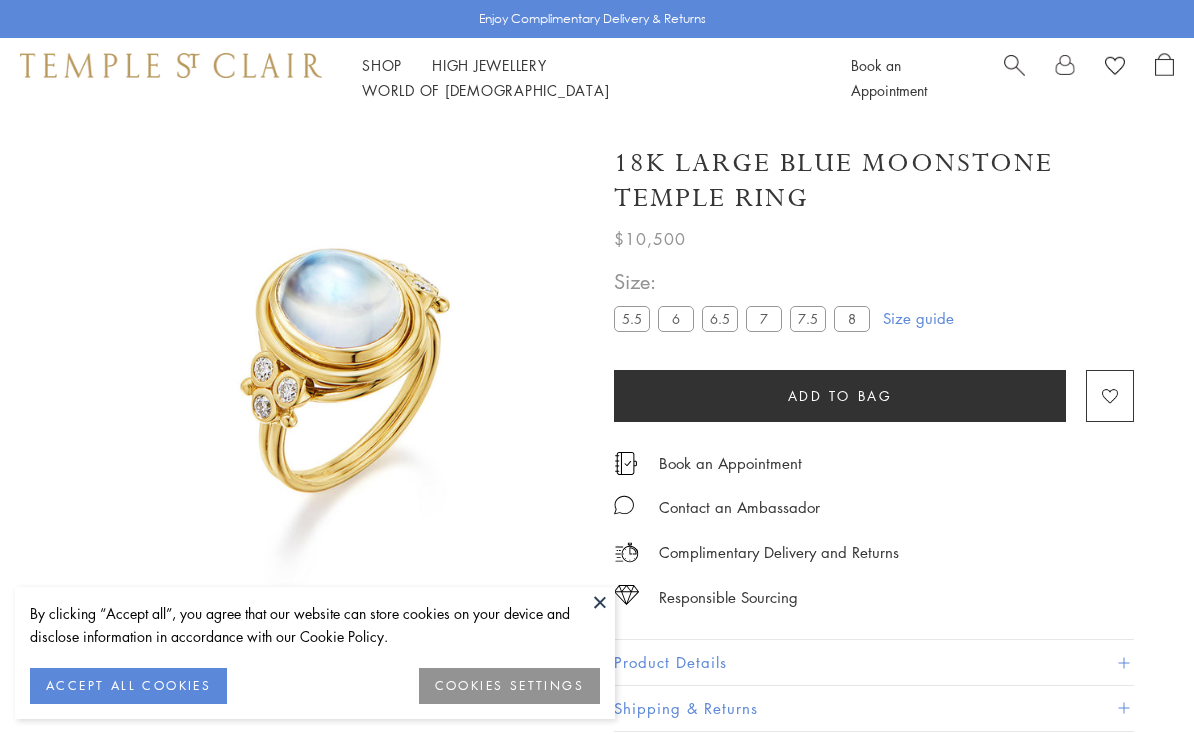 scroll, scrollTop: 0, scrollLeft: 0, axis: both 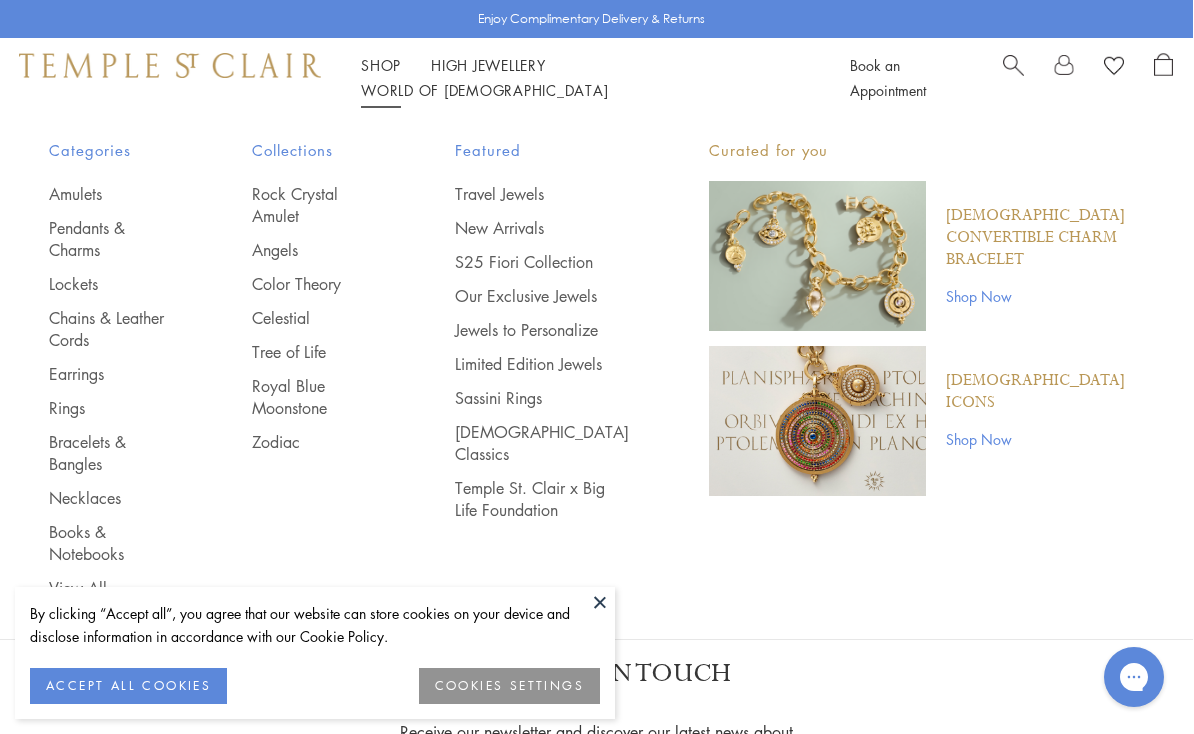 click on "Pendants & Charms" at bounding box center (110, 239) 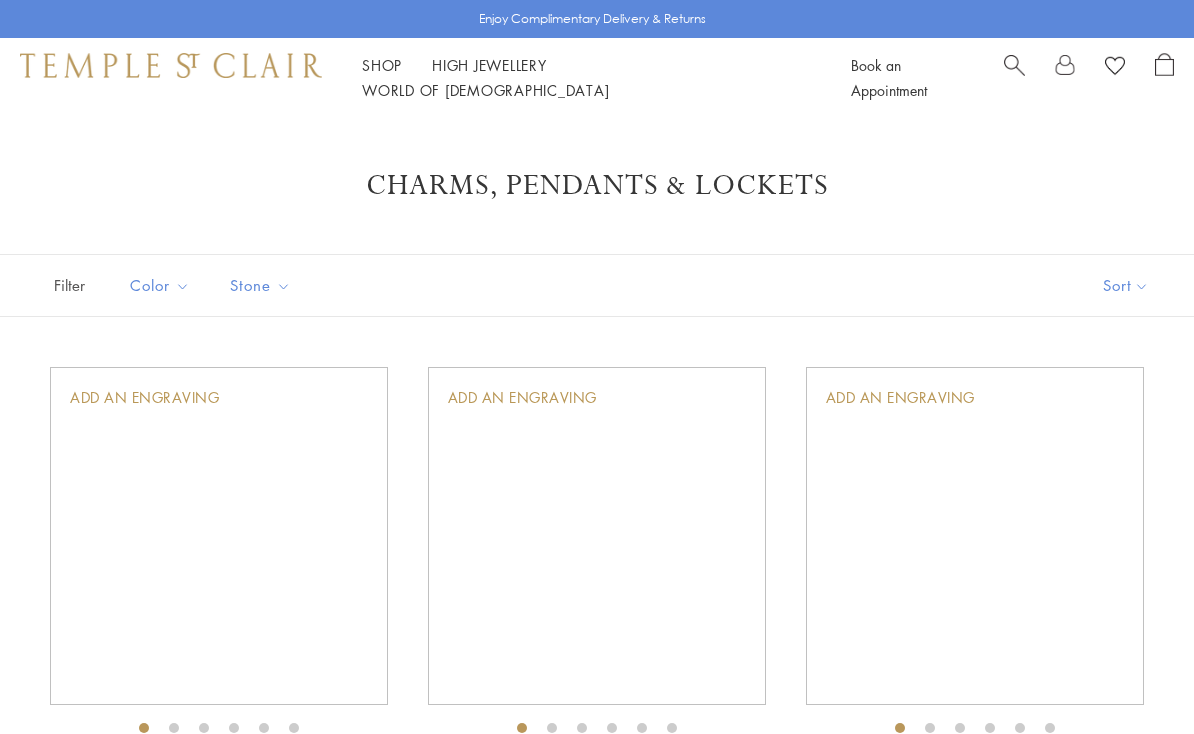 scroll, scrollTop: 0, scrollLeft: 0, axis: both 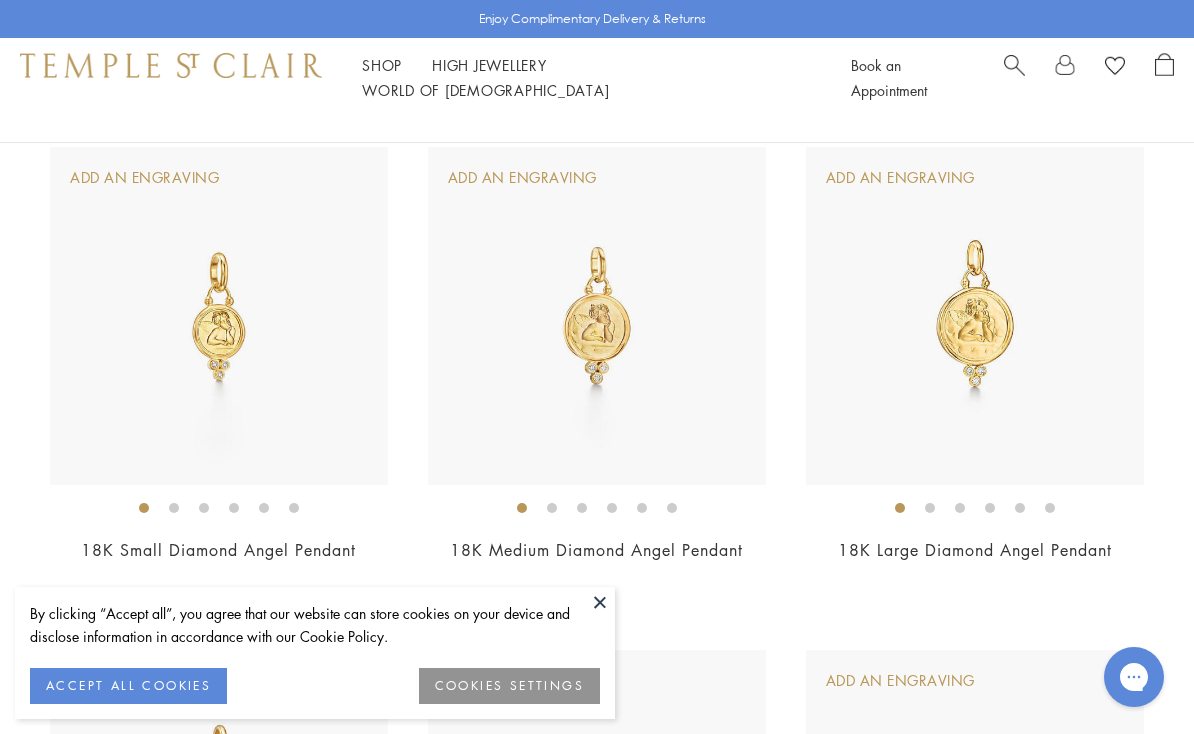 click at bounding box center [975, 316] 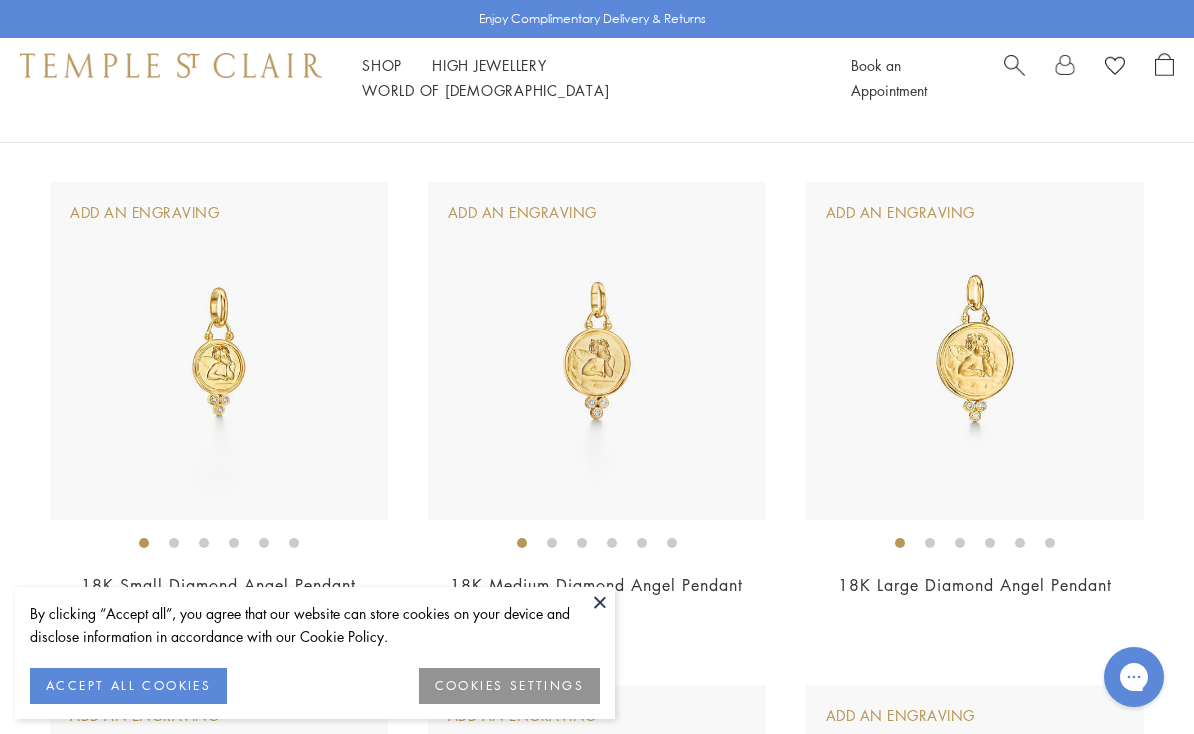 click at bounding box center (597, 351) 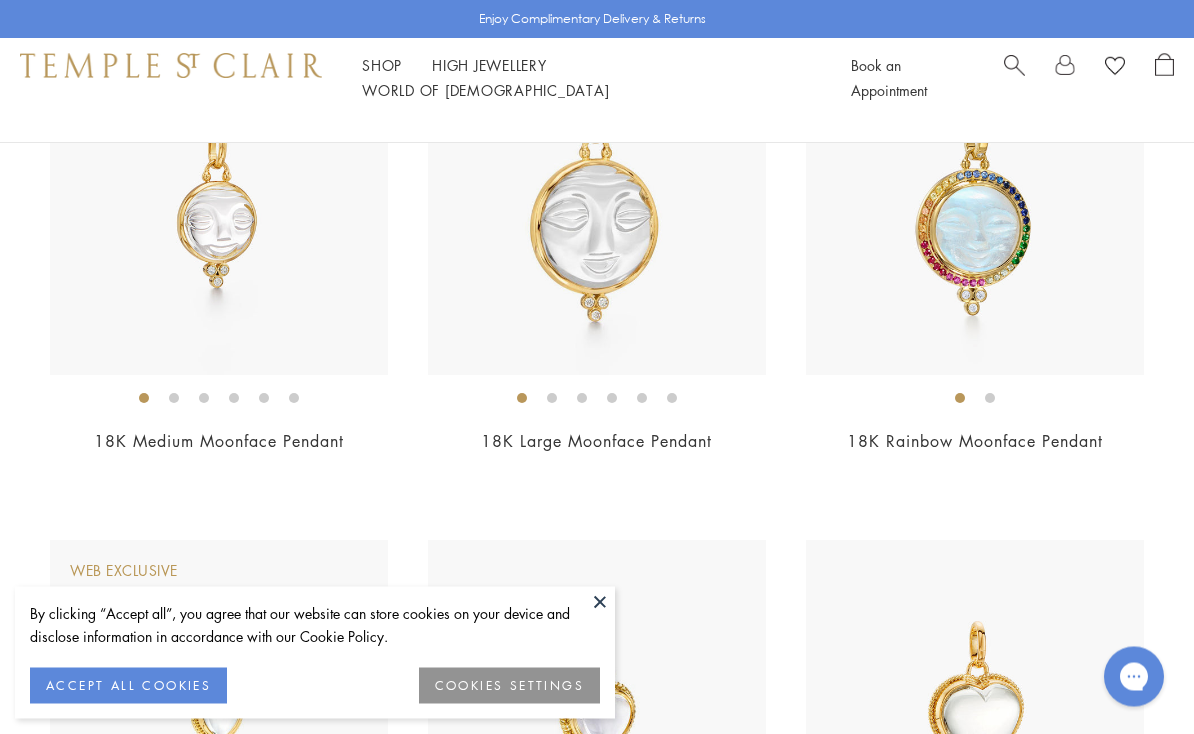 scroll, scrollTop: 2845, scrollLeft: 0, axis: vertical 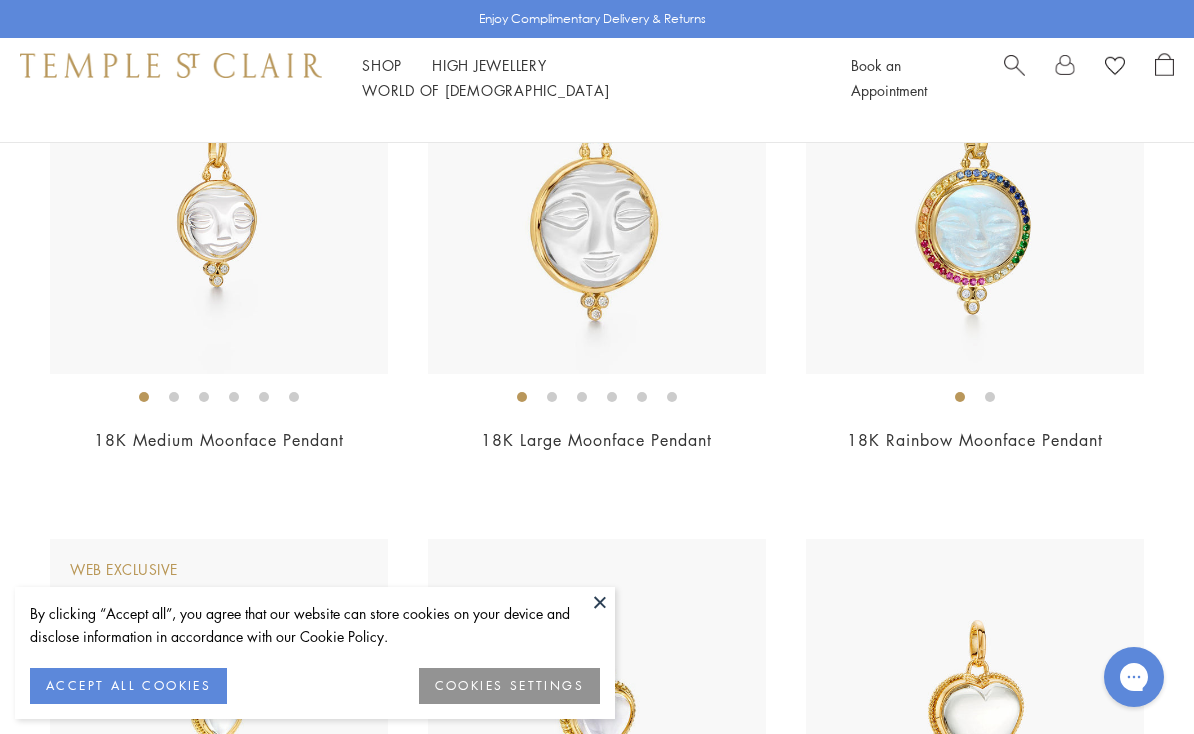 click on "Limited Edition" at bounding box center [597, 3328] 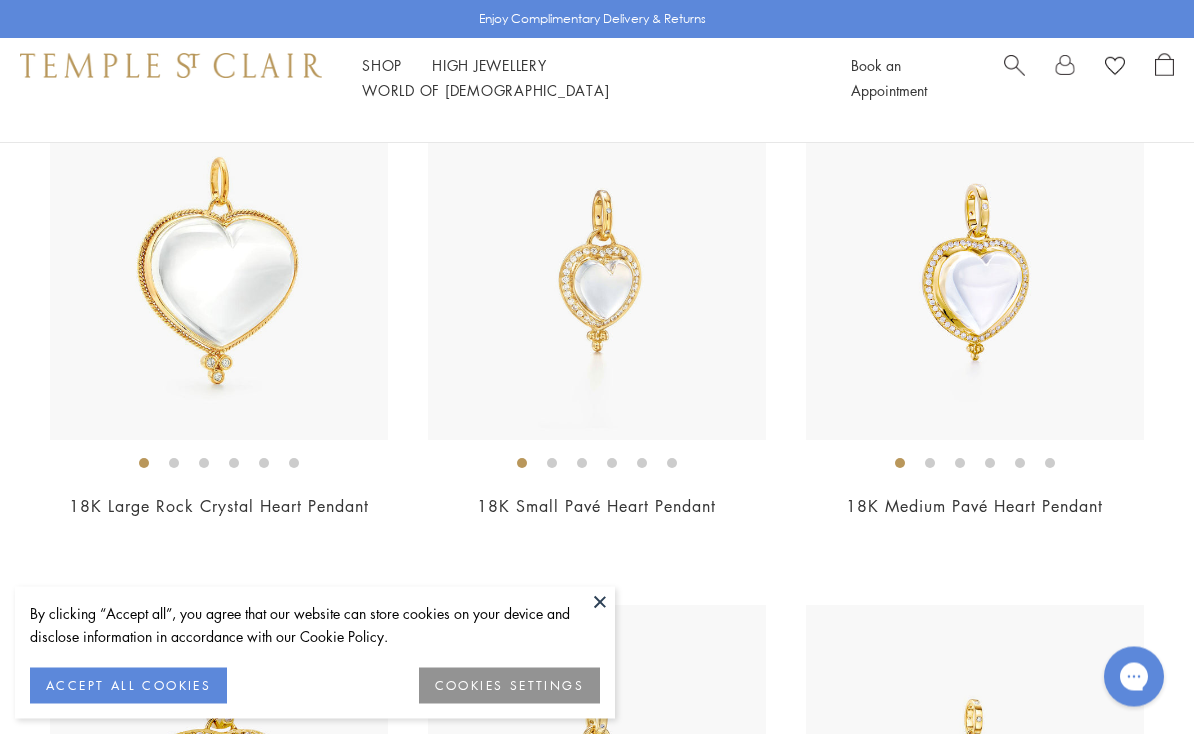 scroll, scrollTop: 3808, scrollLeft: 0, axis: vertical 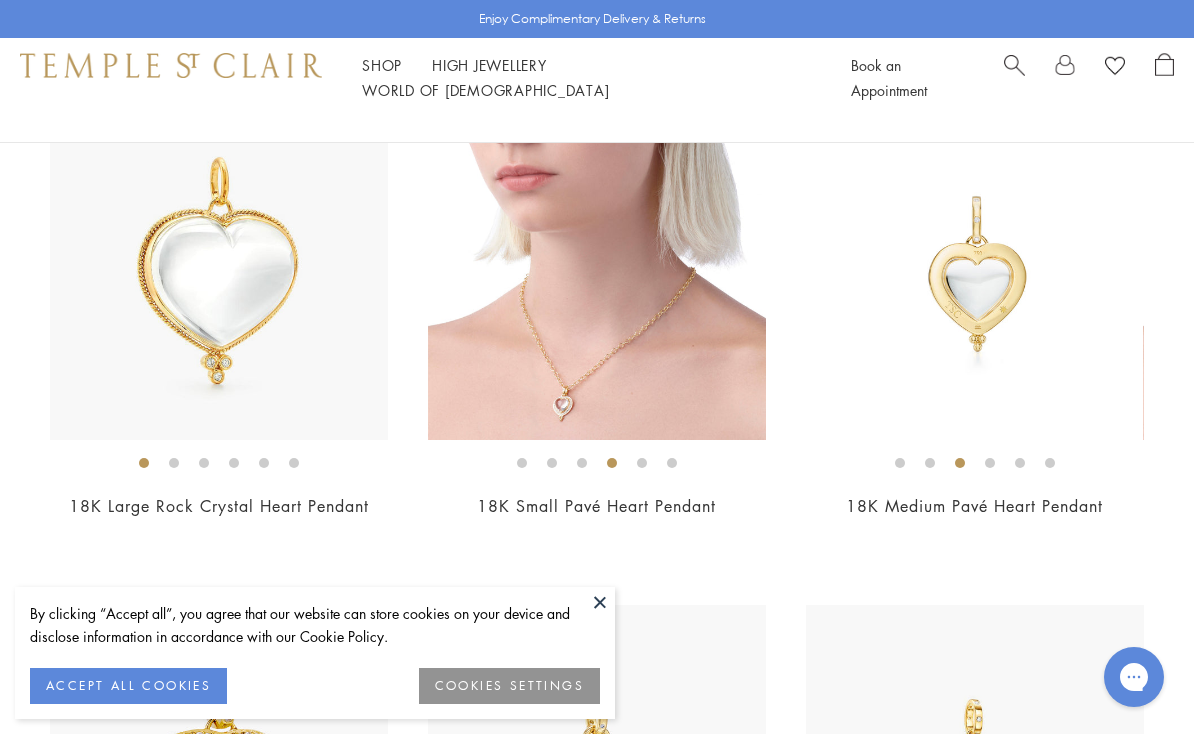 click at bounding box center (974, 271) 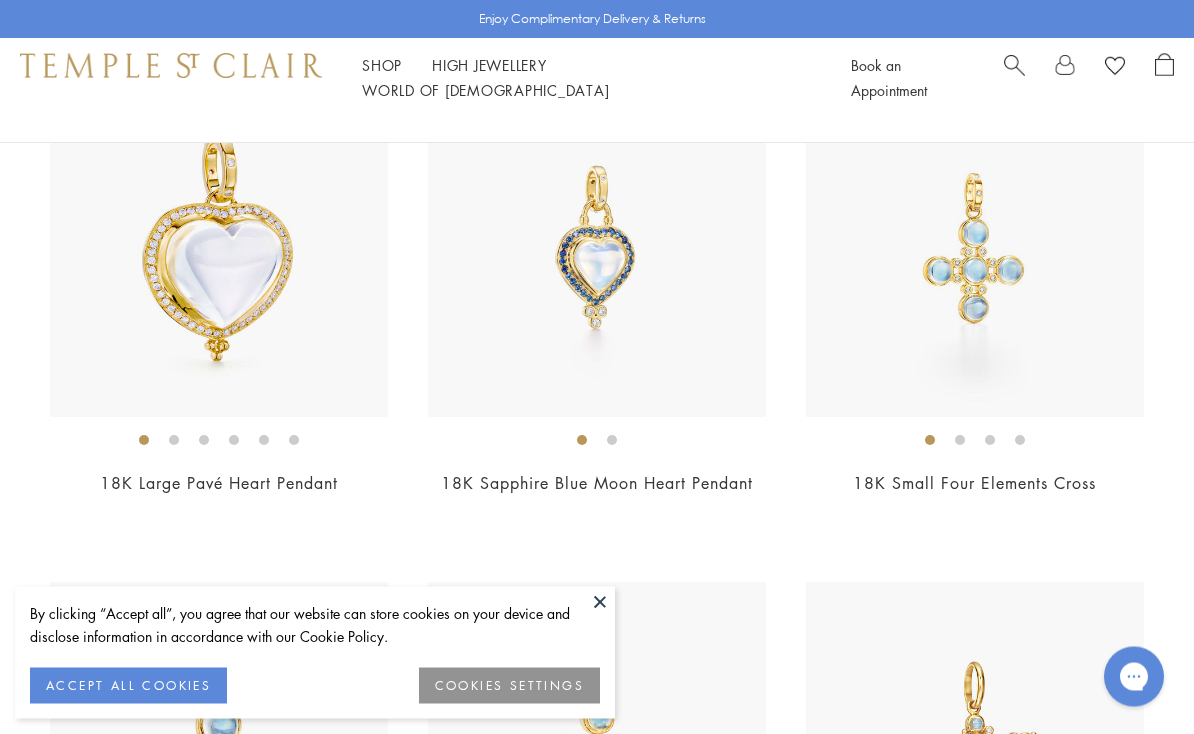 scroll, scrollTop: 4334, scrollLeft: 0, axis: vertical 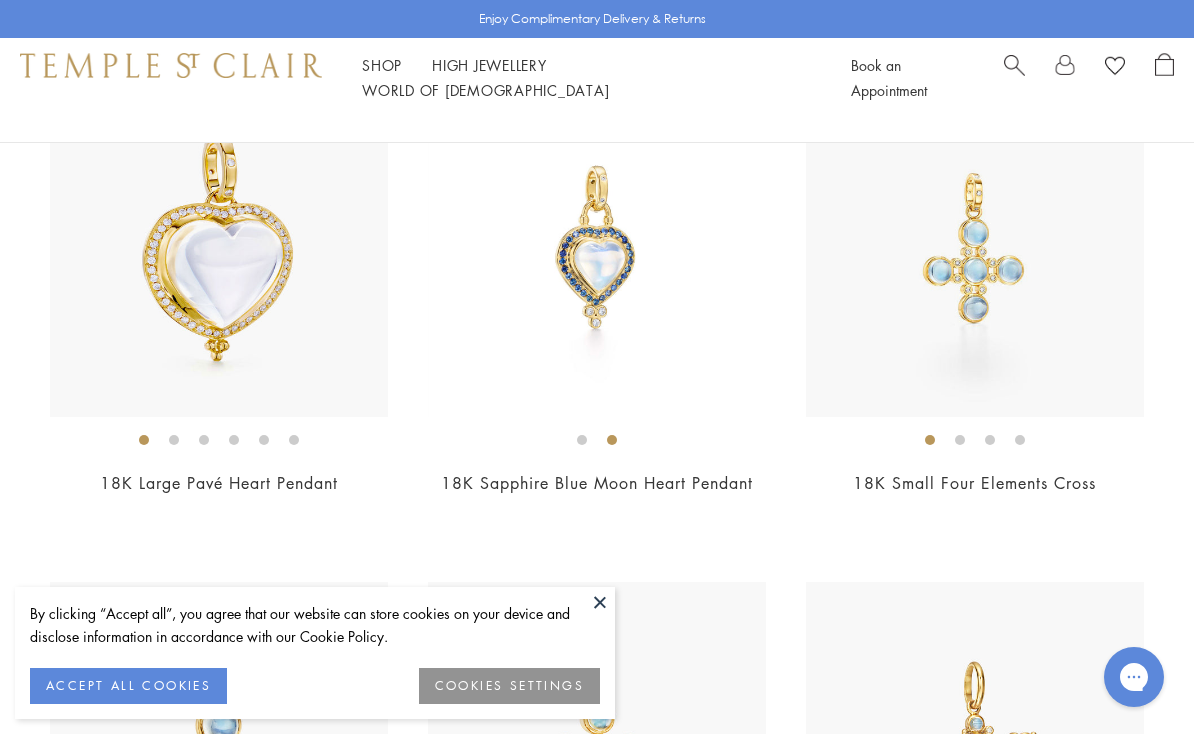 click on "Limited Edition" at bounding box center [597, 1839] 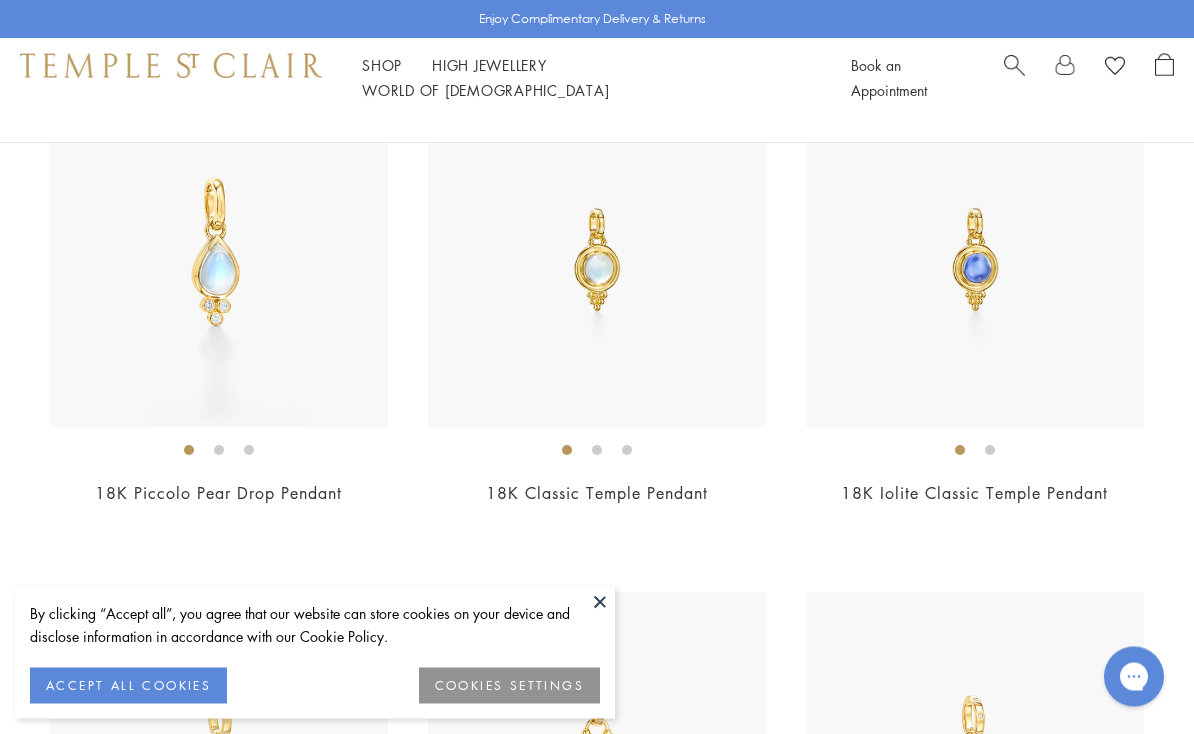 scroll, scrollTop: 5835, scrollLeft: 0, axis: vertical 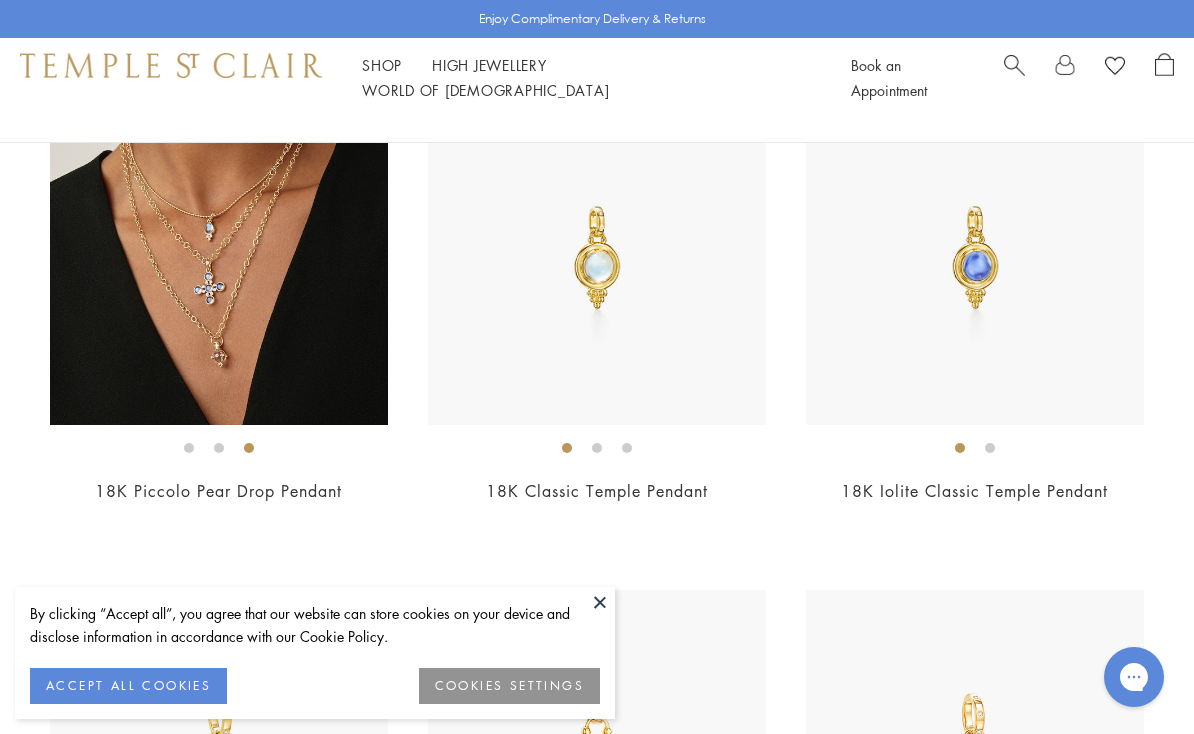 click at bounding box center (219, 256) 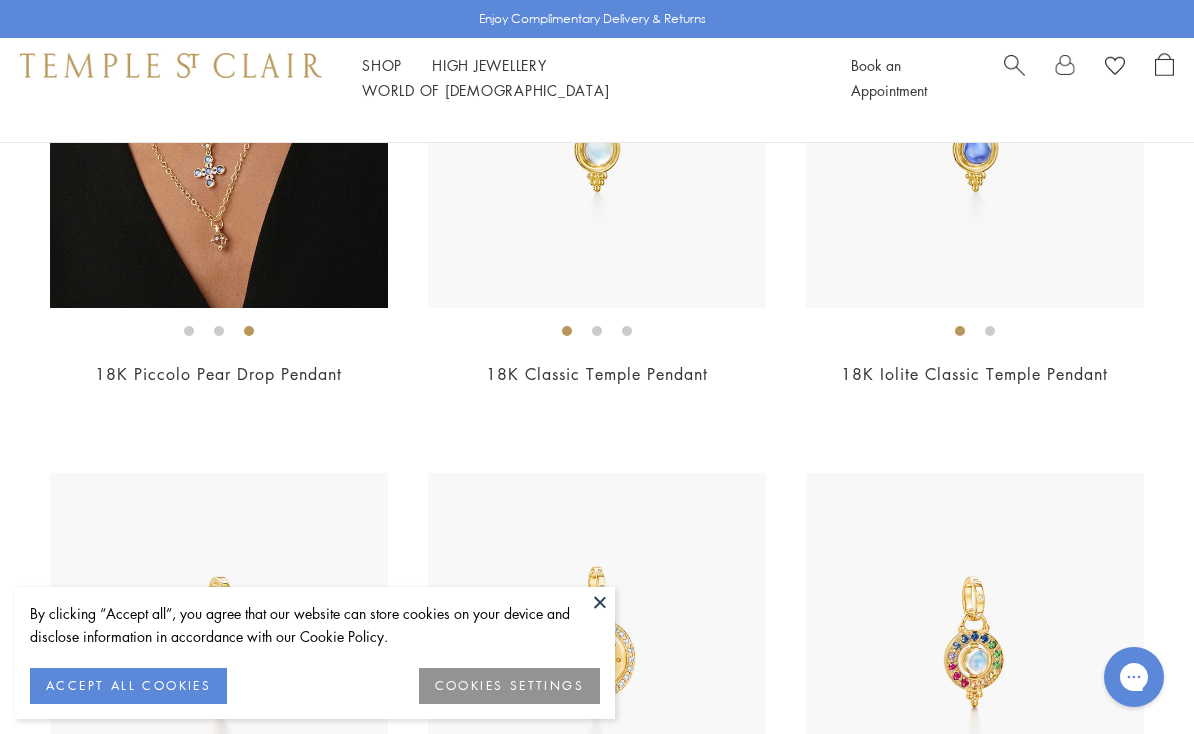 scroll, scrollTop: 5986, scrollLeft: 0, axis: vertical 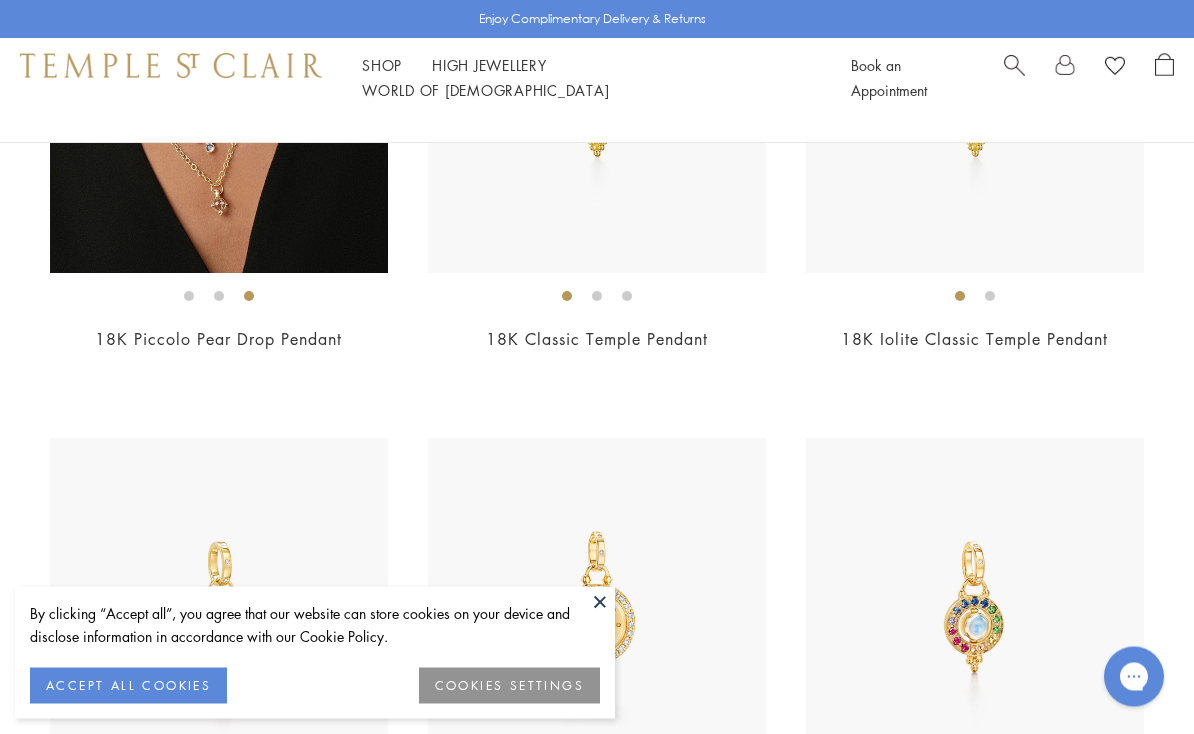 click on "$2,000" at bounding box center [975, 367] 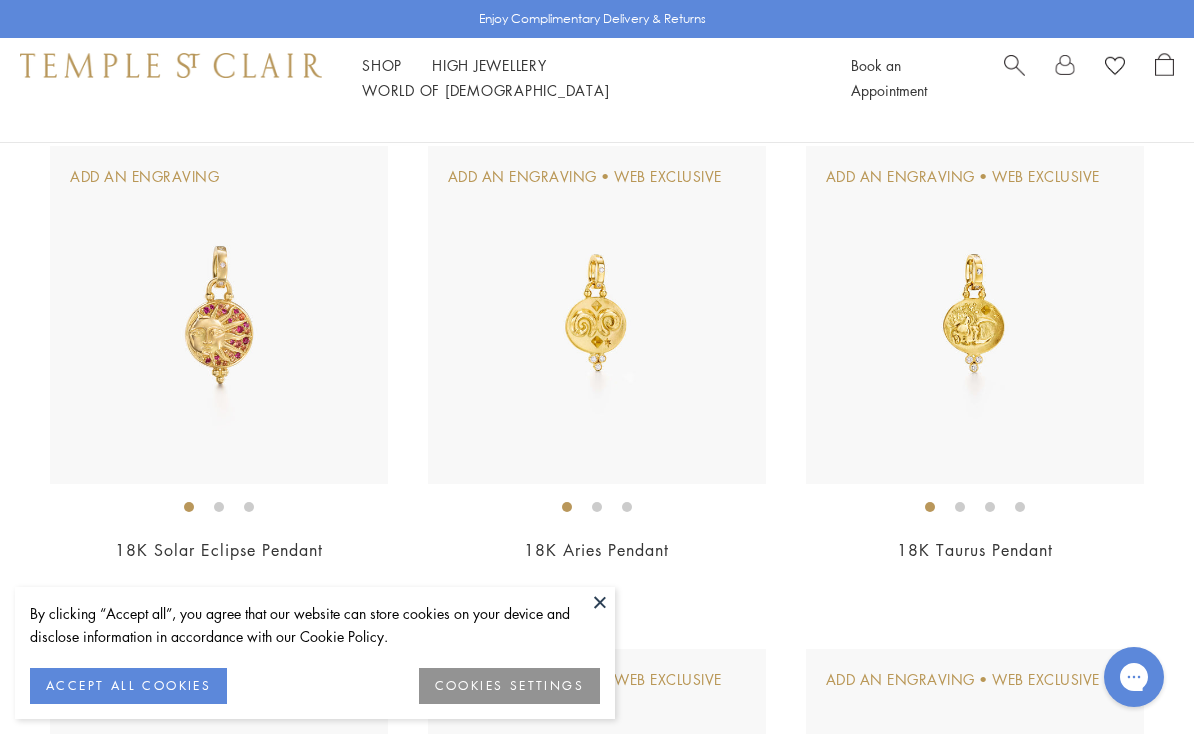 scroll, scrollTop: 9821, scrollLeft: 0, axis: vertical 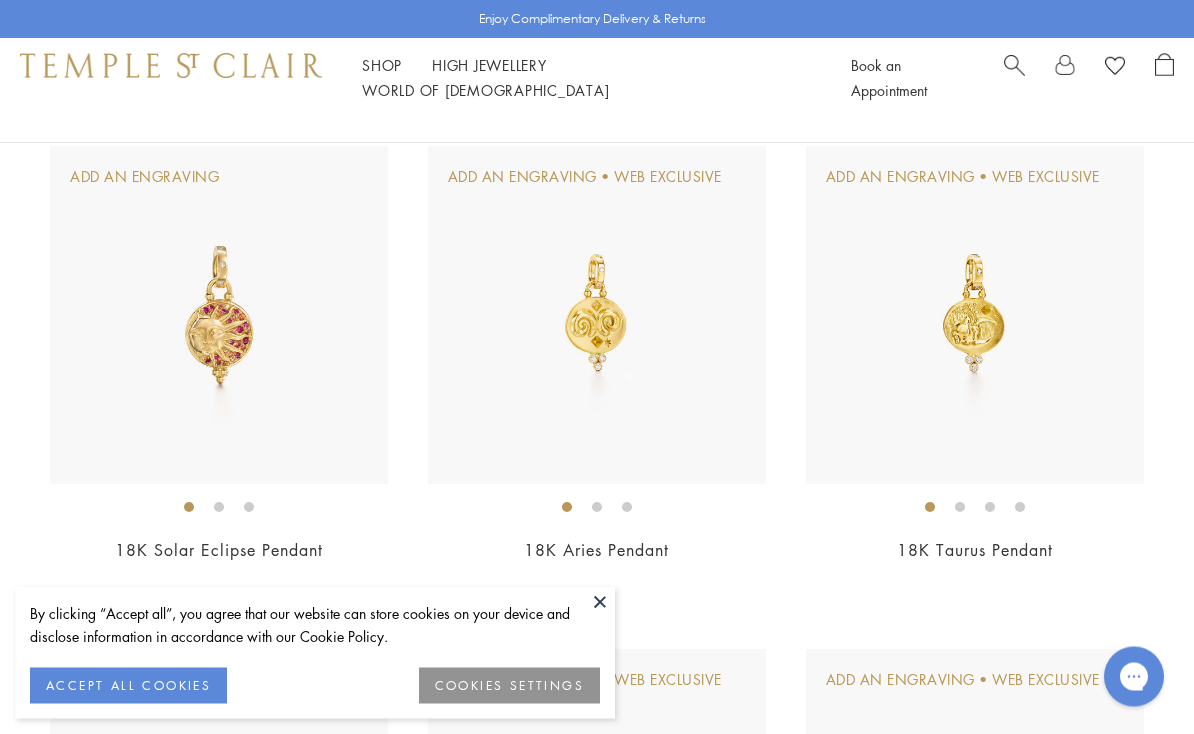 click at bounding box center (597, 316) 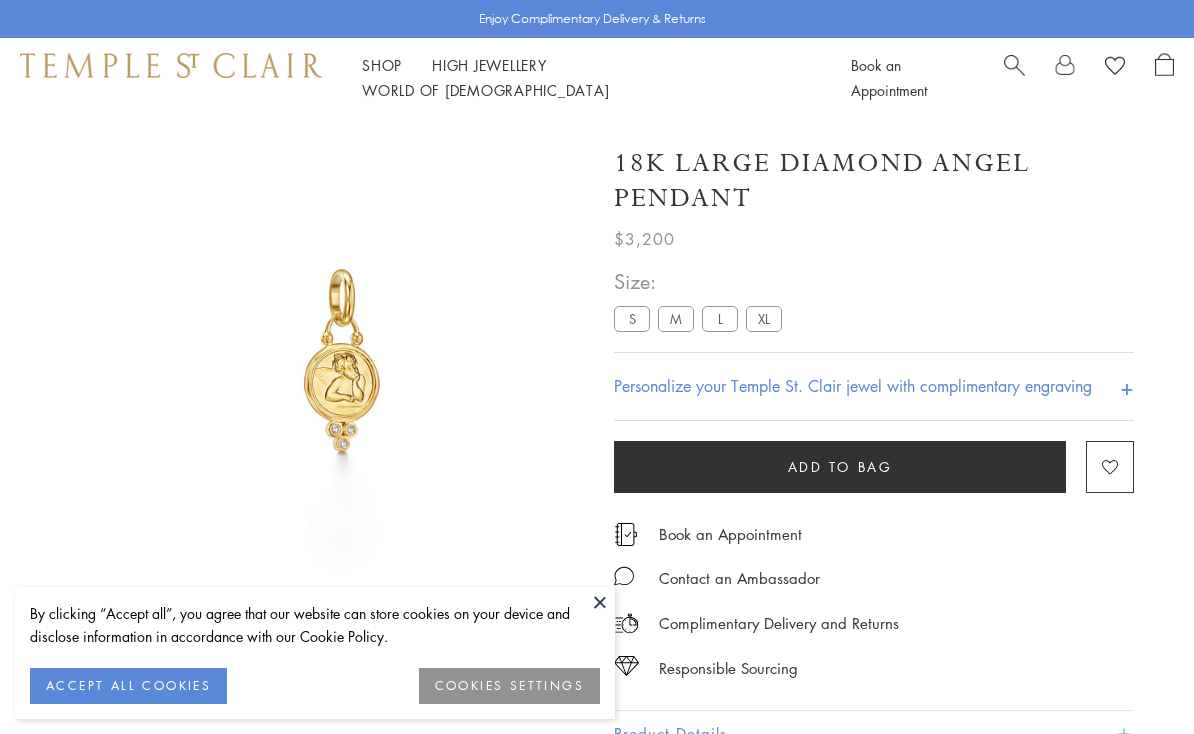 scroll, scrollTop: 0, scrollLeft: 0, axis: both 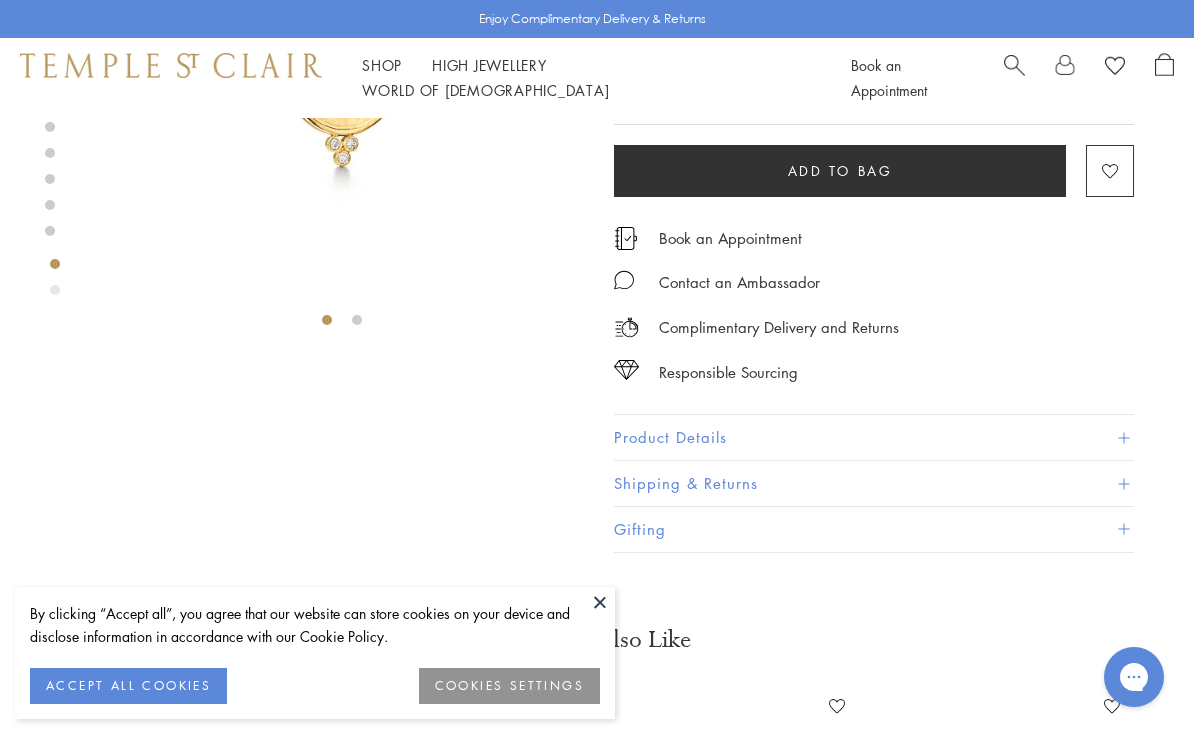 click at bounding box center (322, 77) 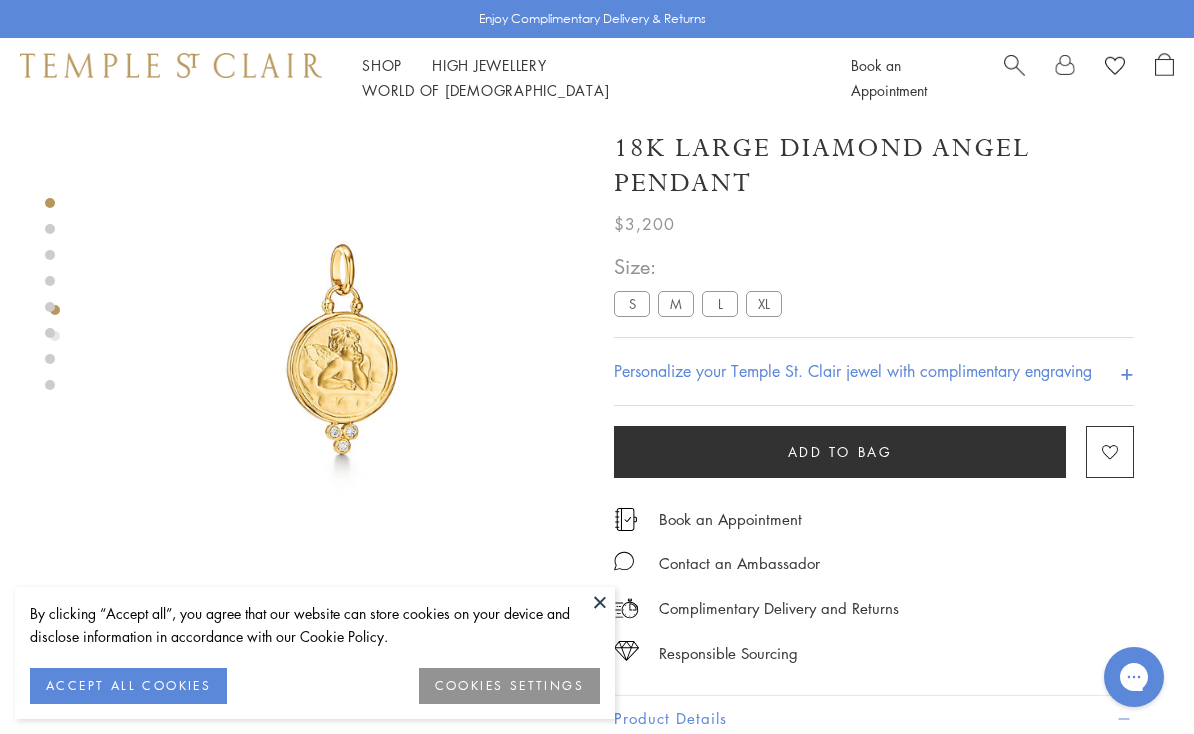 scroll, scrollTop: 0, scrollLeft: 0, axis: both 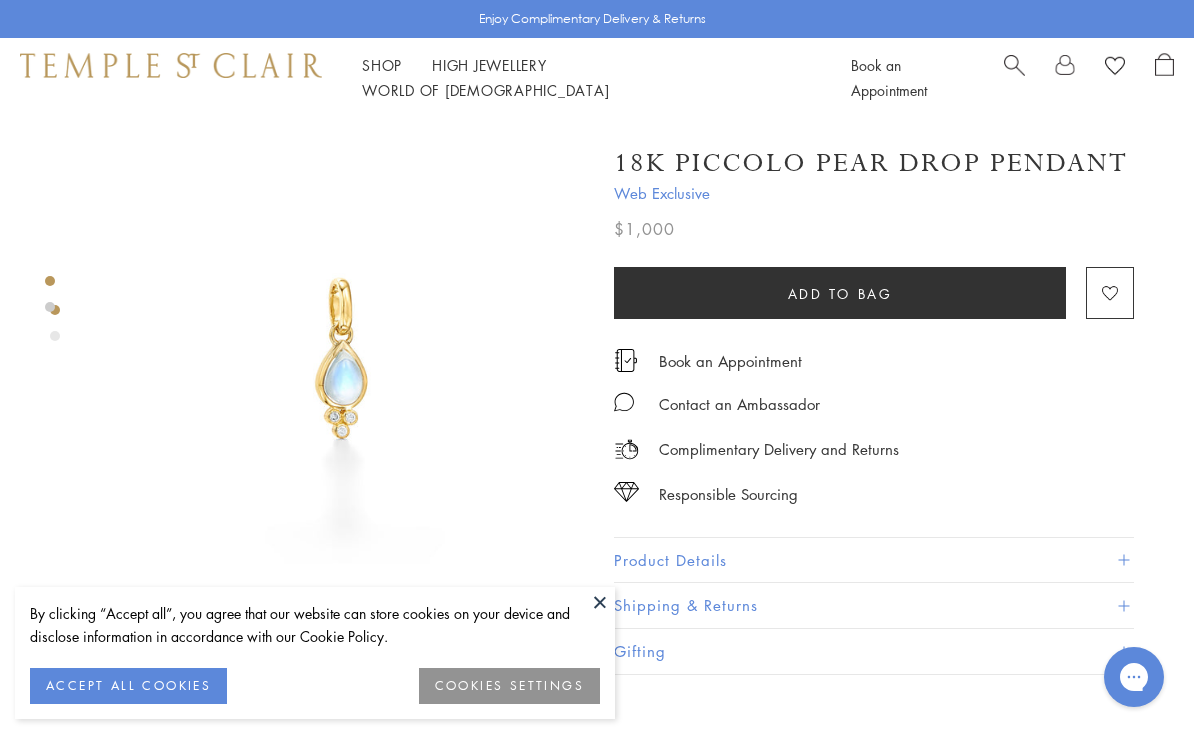 click at bounding box center [342, 360] 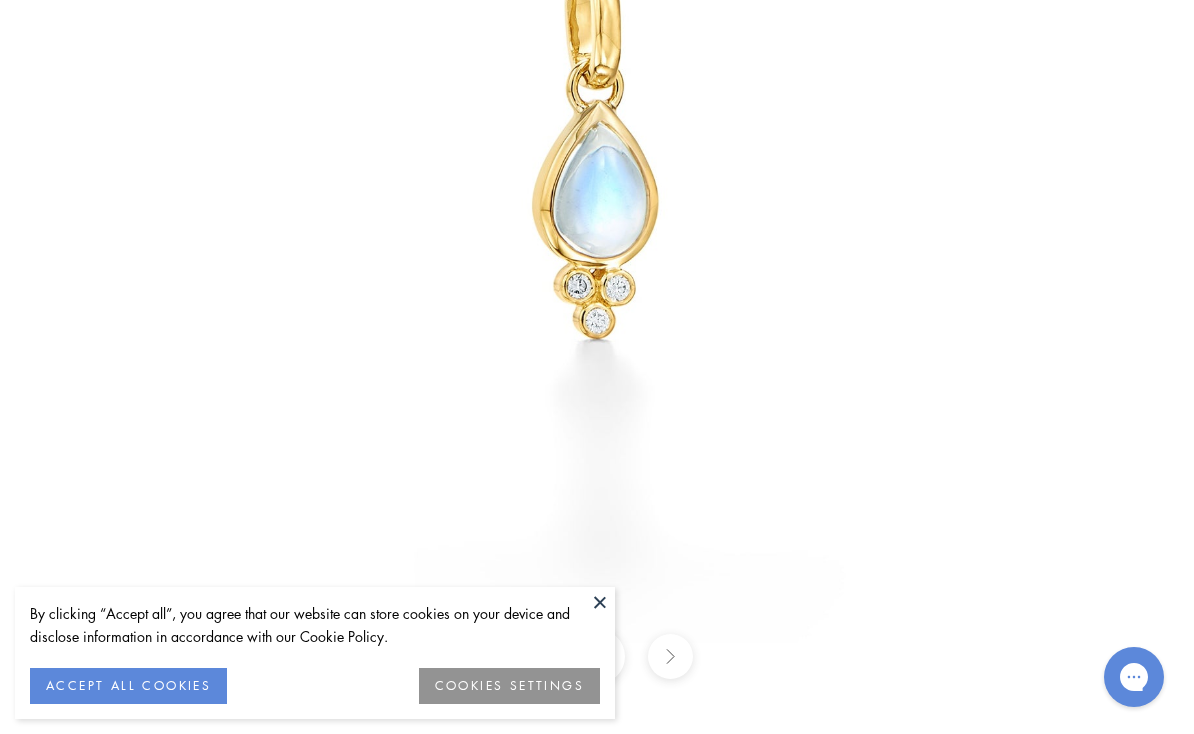 click at bounding box center (600, 602) 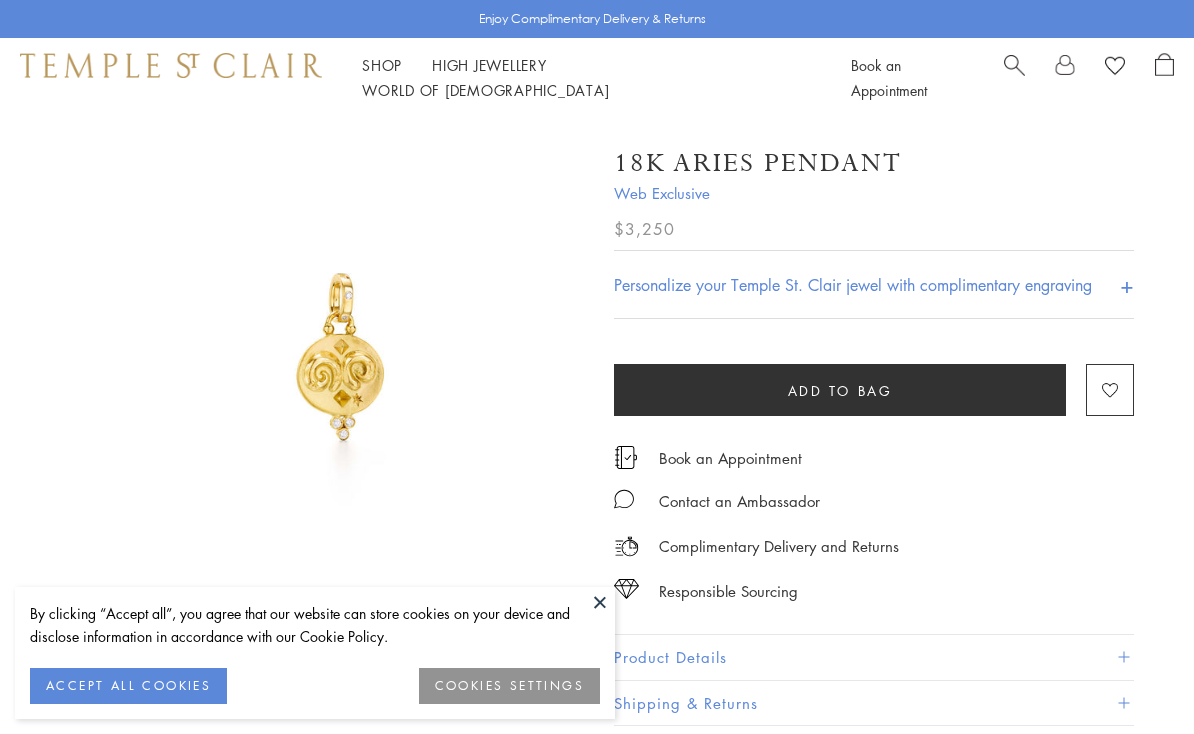 scroll, scrollTop: 0, scrollLeft: 0, axis: both 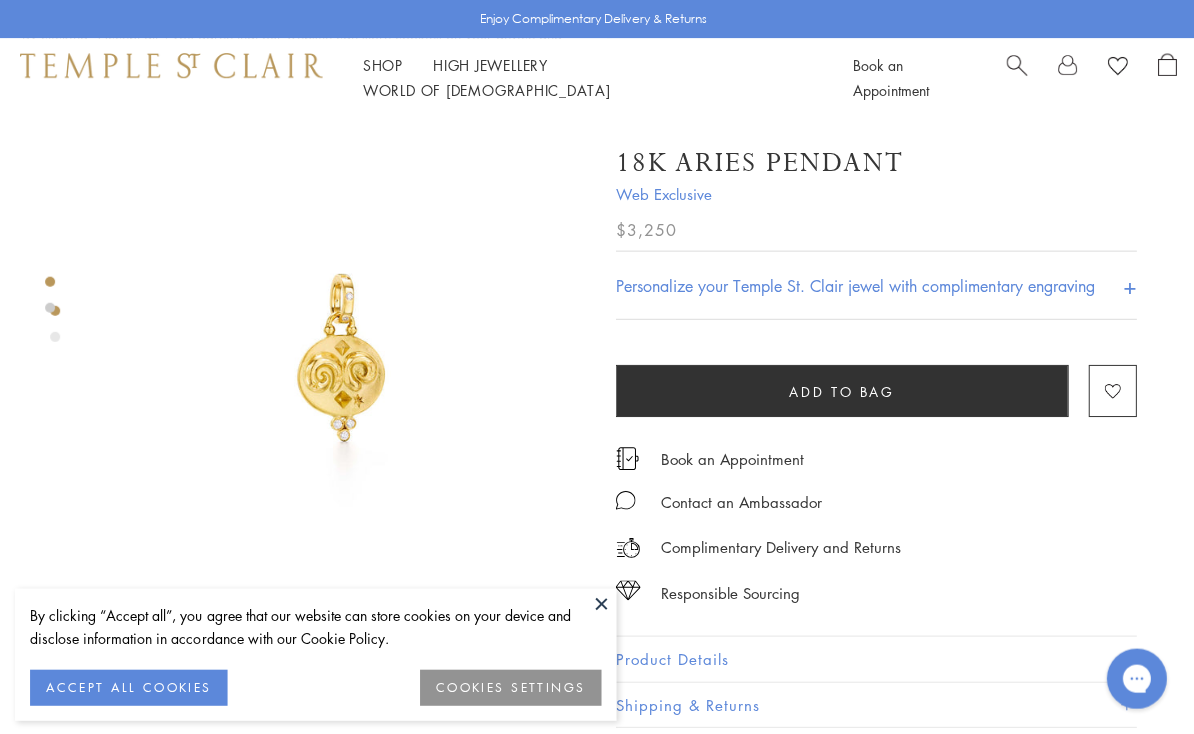 click at bounding box center [342, 360] 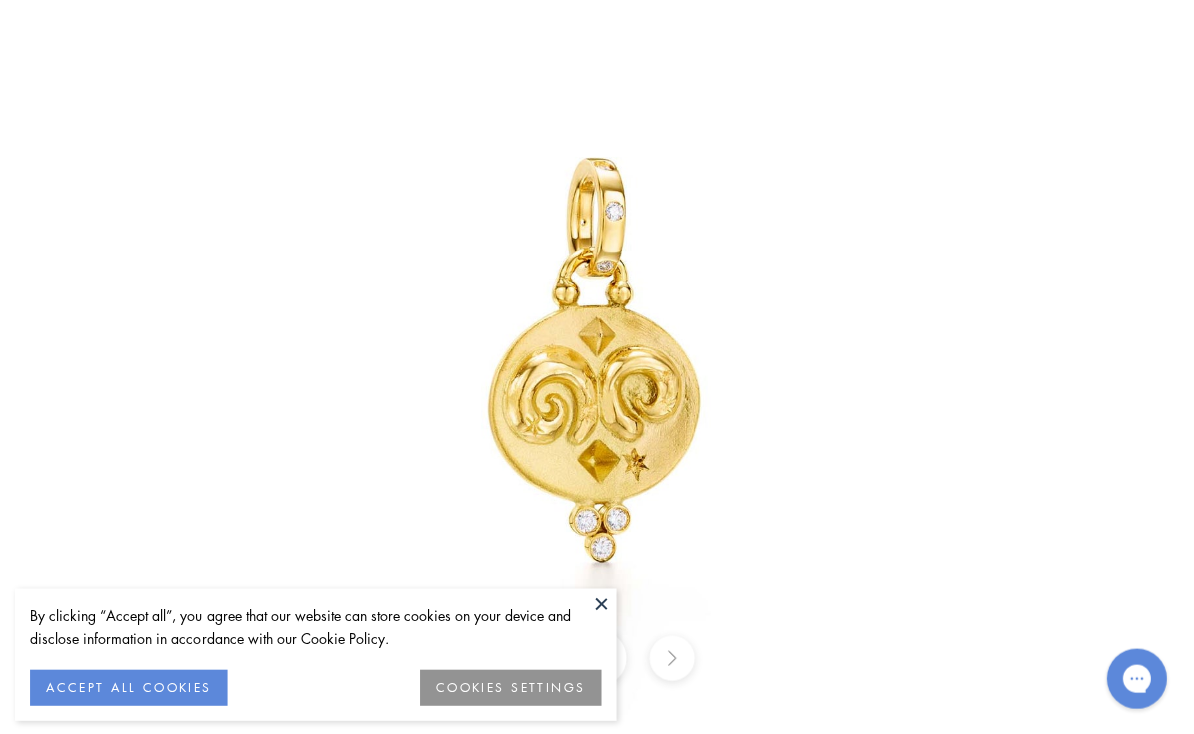 click at bounding box center (600, 602) 